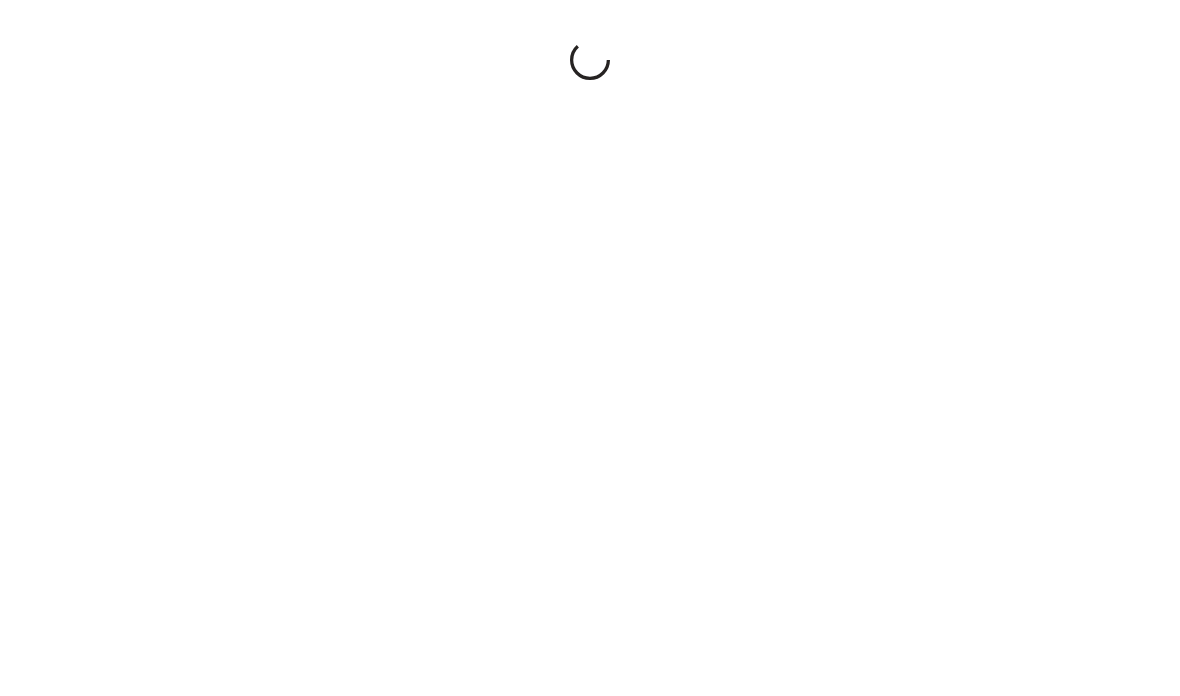 scroll, scrollTop: 0, scrollLeft: 0, axis: both 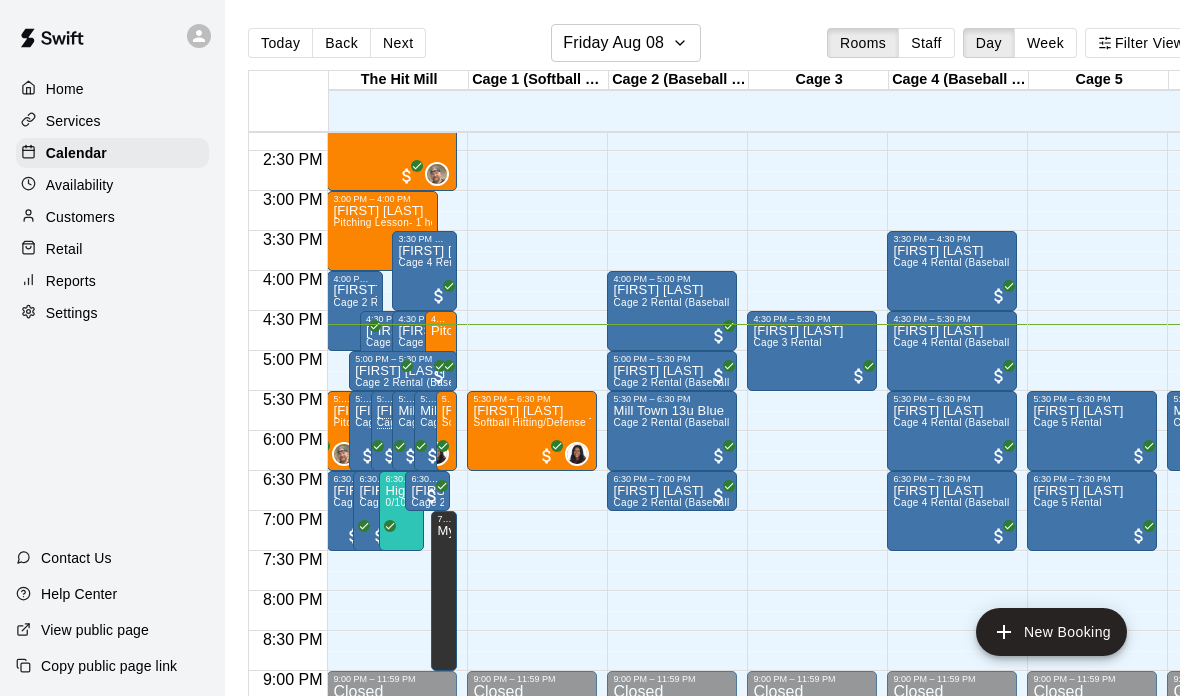 click on "Customers" at bounding box center [80, 217] 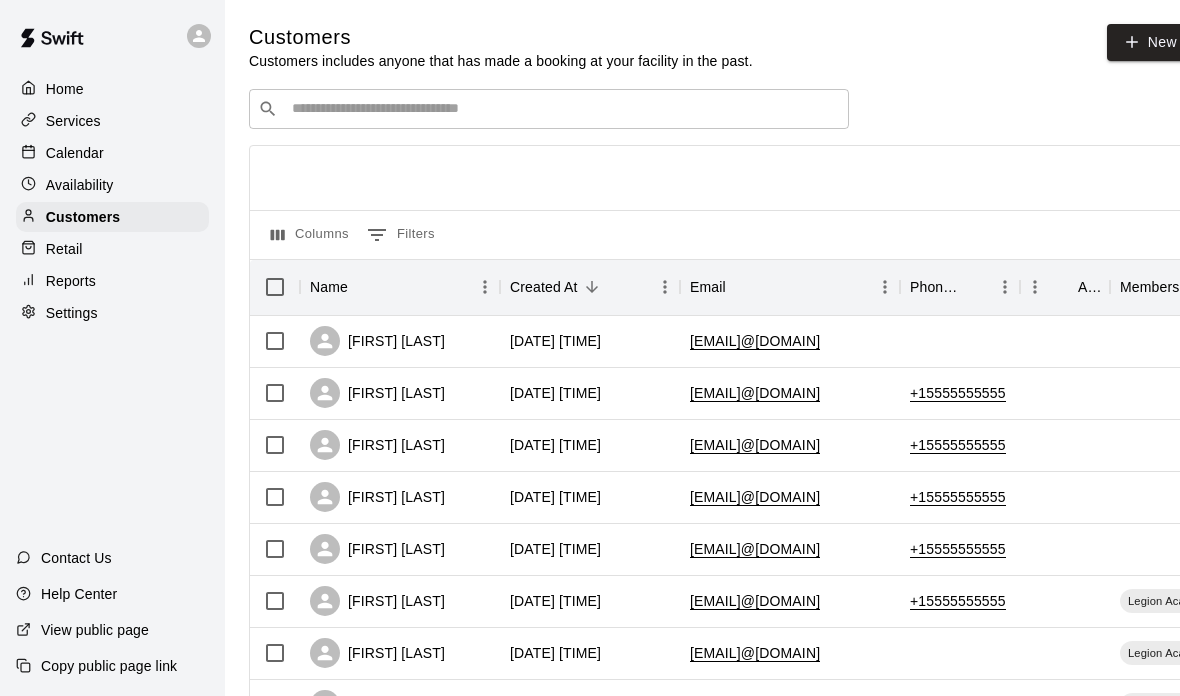 click on "Retail" at bounding box center (64, 249) 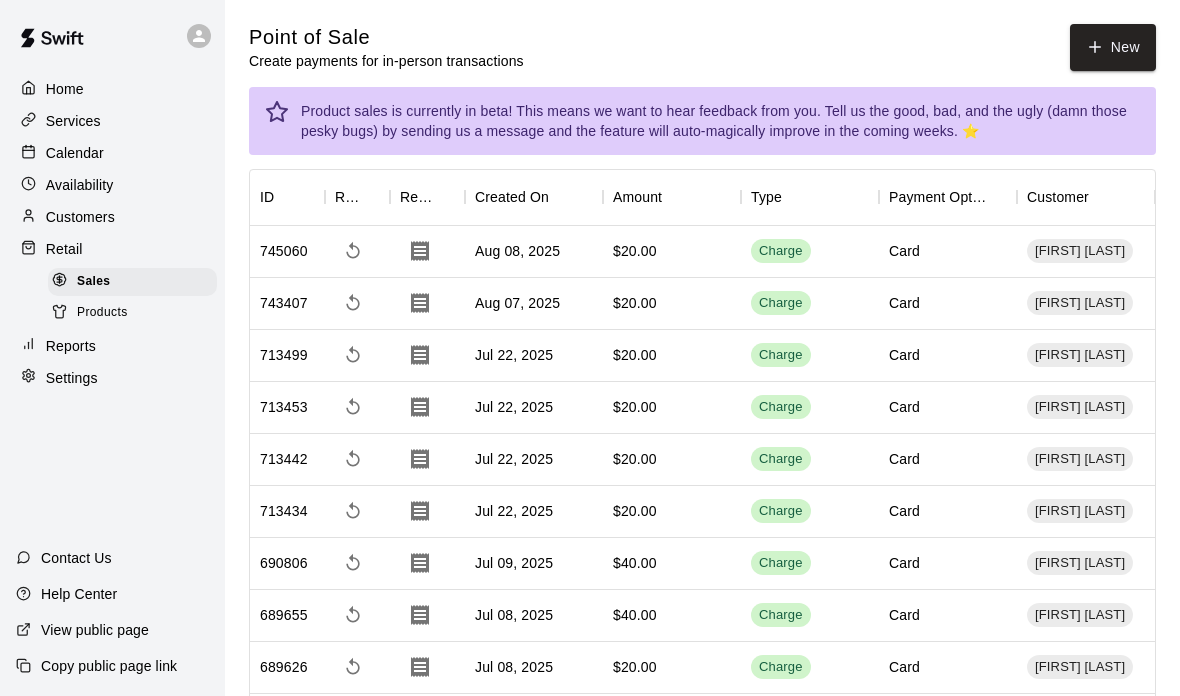 click on "Retail" at bounding box center [64, 249] 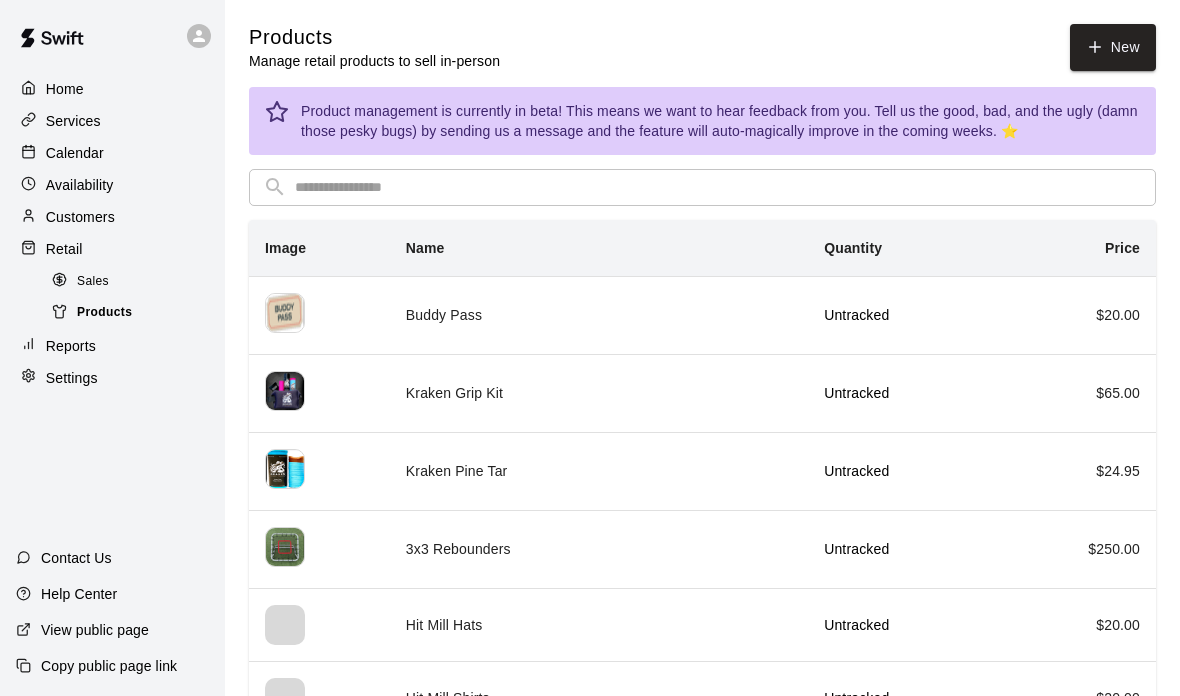 scroll, scrollTop: 0, scrollLeft: 0, axis: both 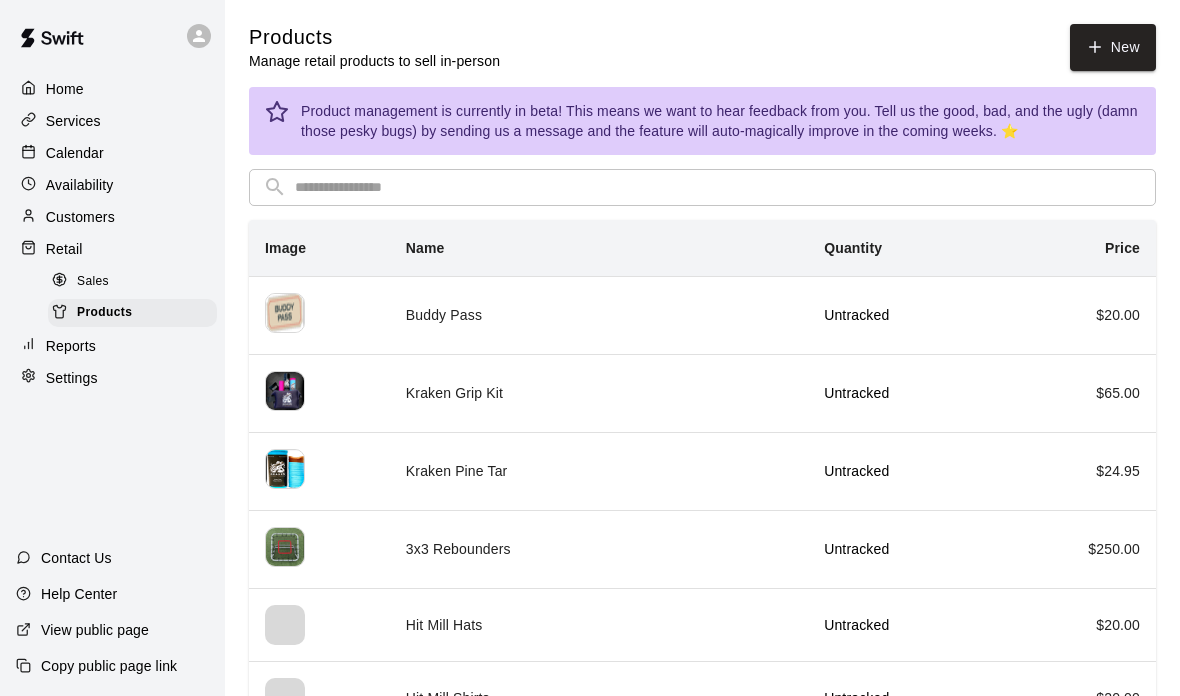 click on "Services" at bounding box center (73, 121) 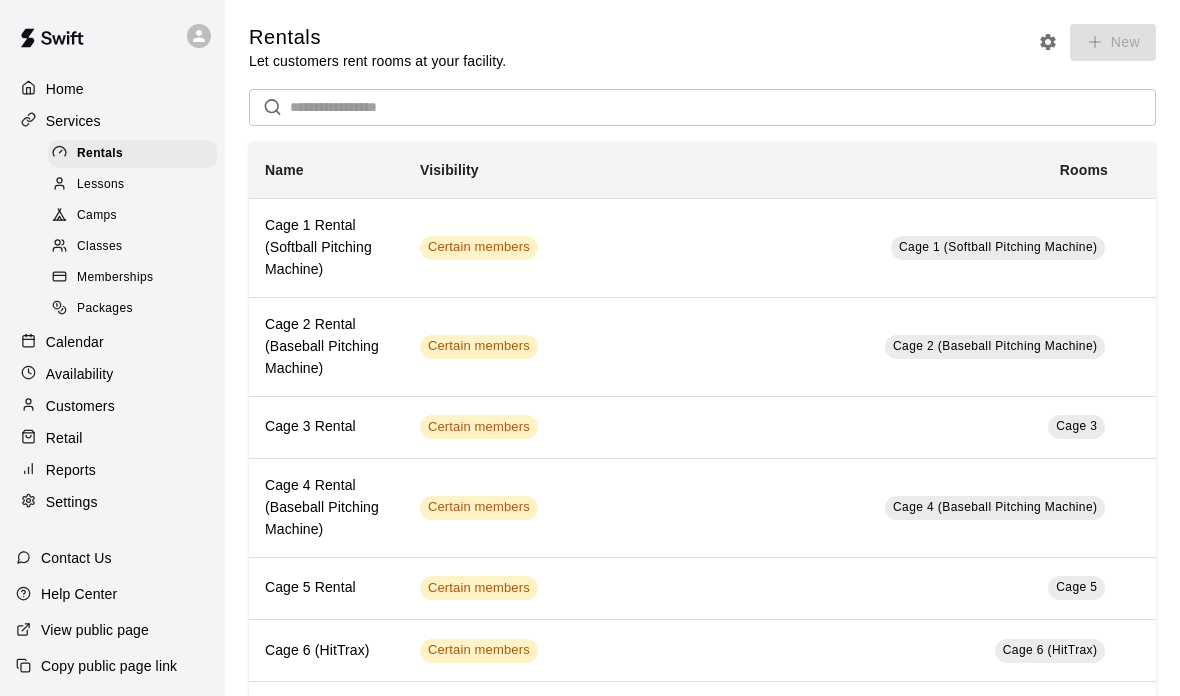 click on "Memberships" at bounding box center (132, 278) 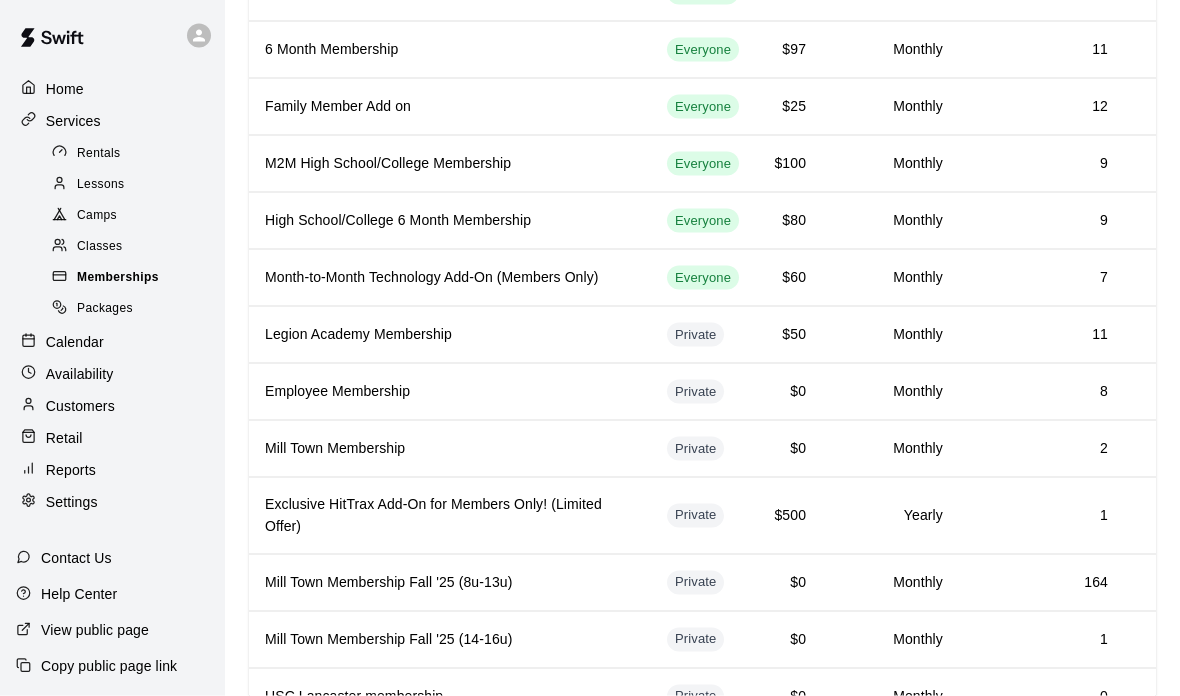scroll, scrollTop: 259, scrollLeft: 0, axis: vertical 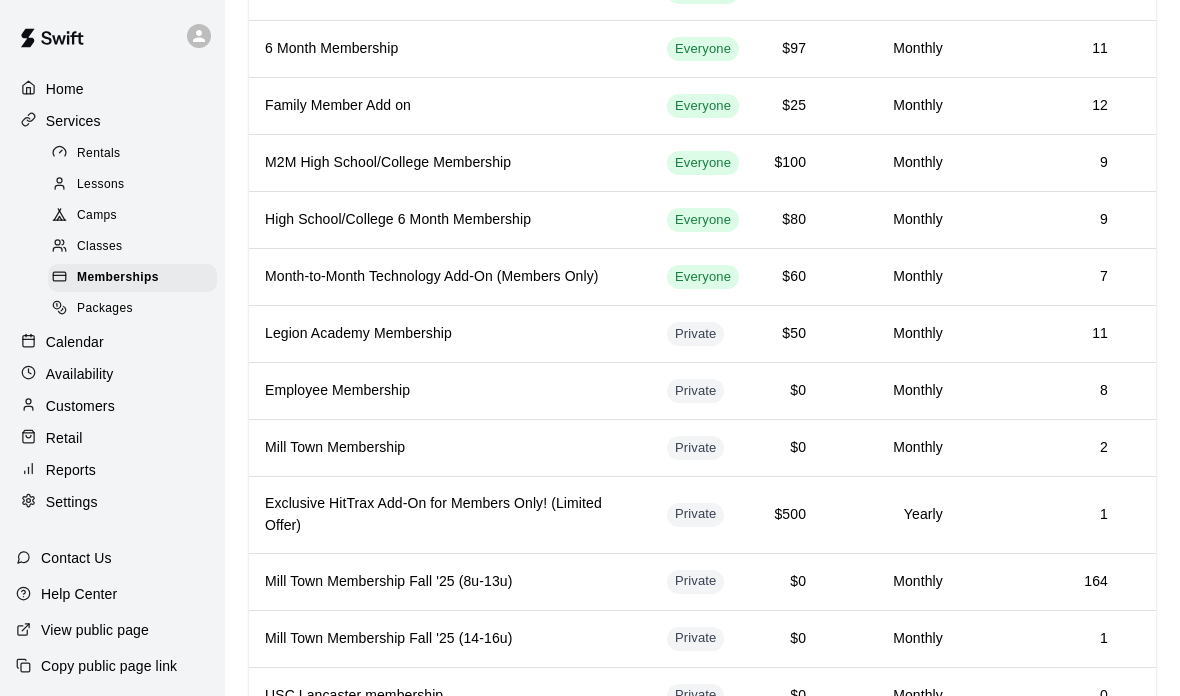 click on "Customers" at bounding box center (80, 406) 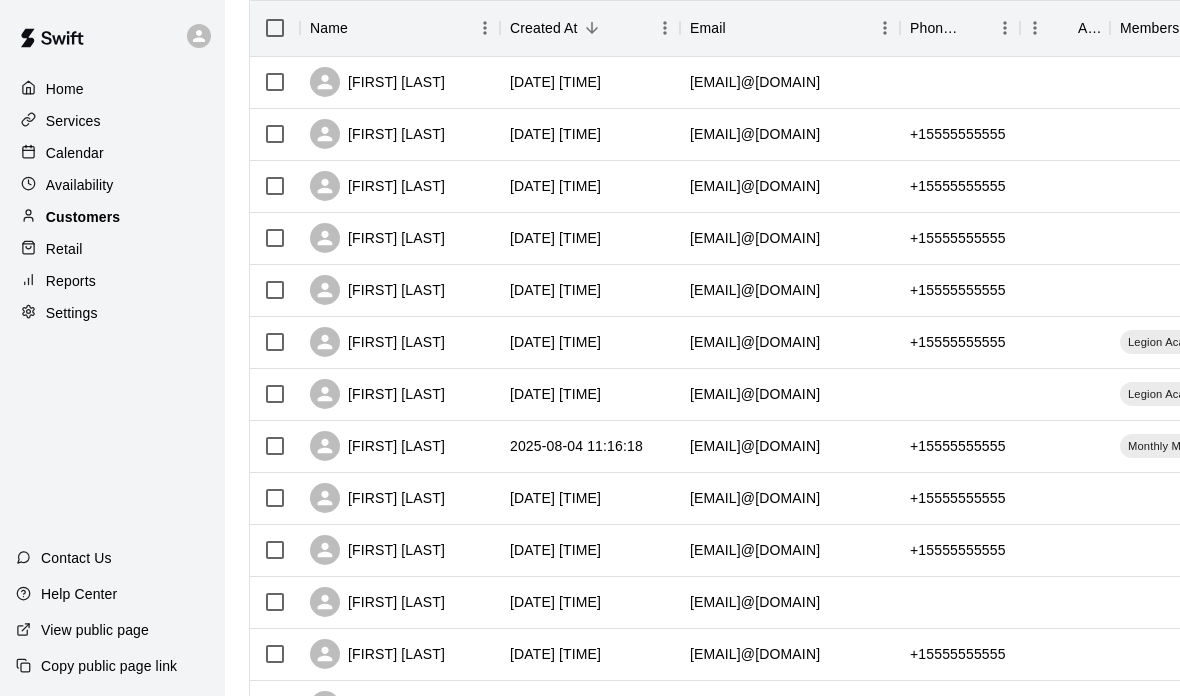 scroll, scrollTop: 0, scrollLeft: 0, axis: both 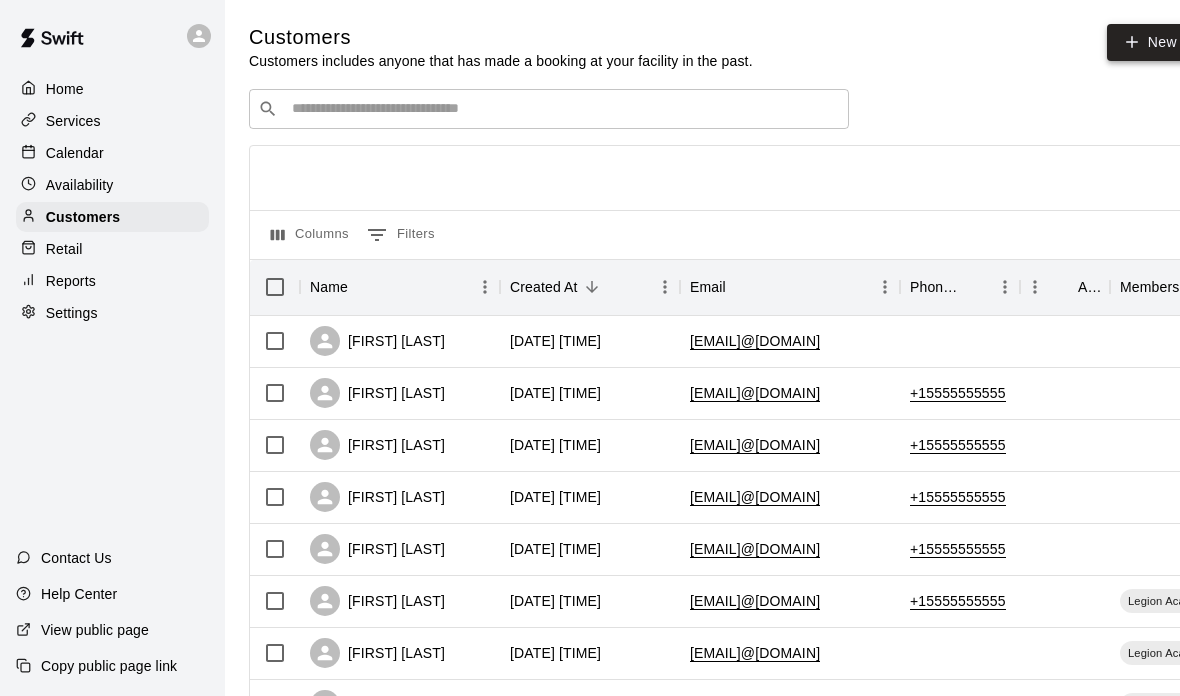 click on "New" at bounding box center (1150, 42) 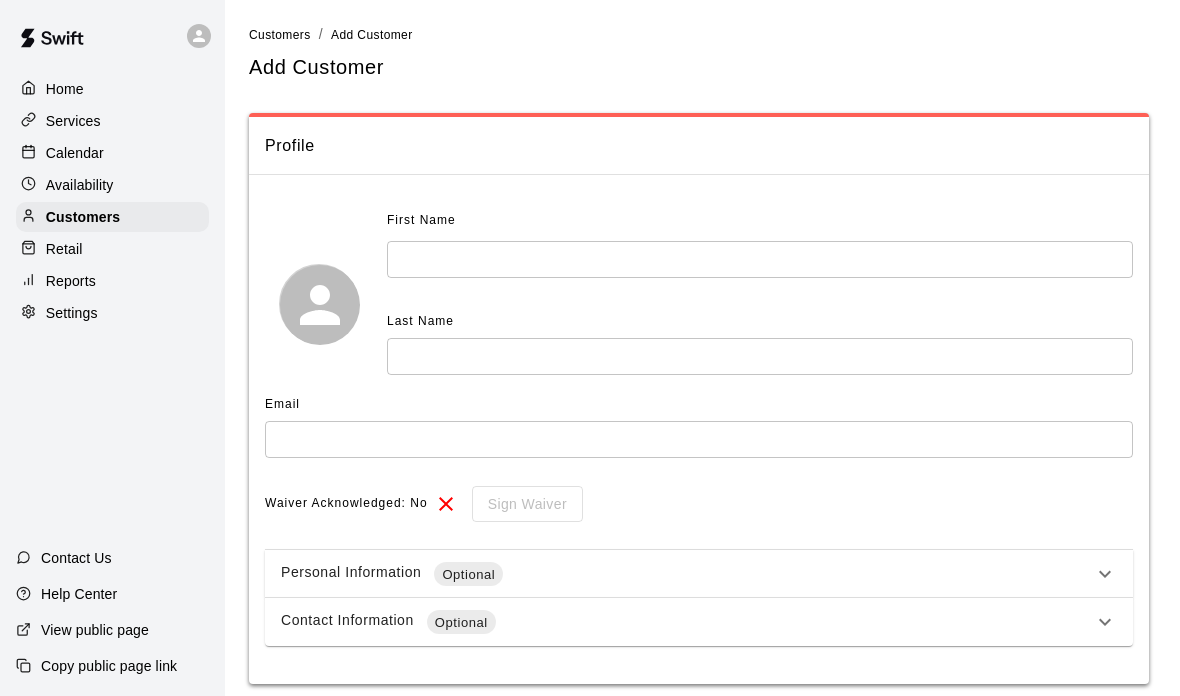 click on "Last Name" at bounding box center (760, 322) 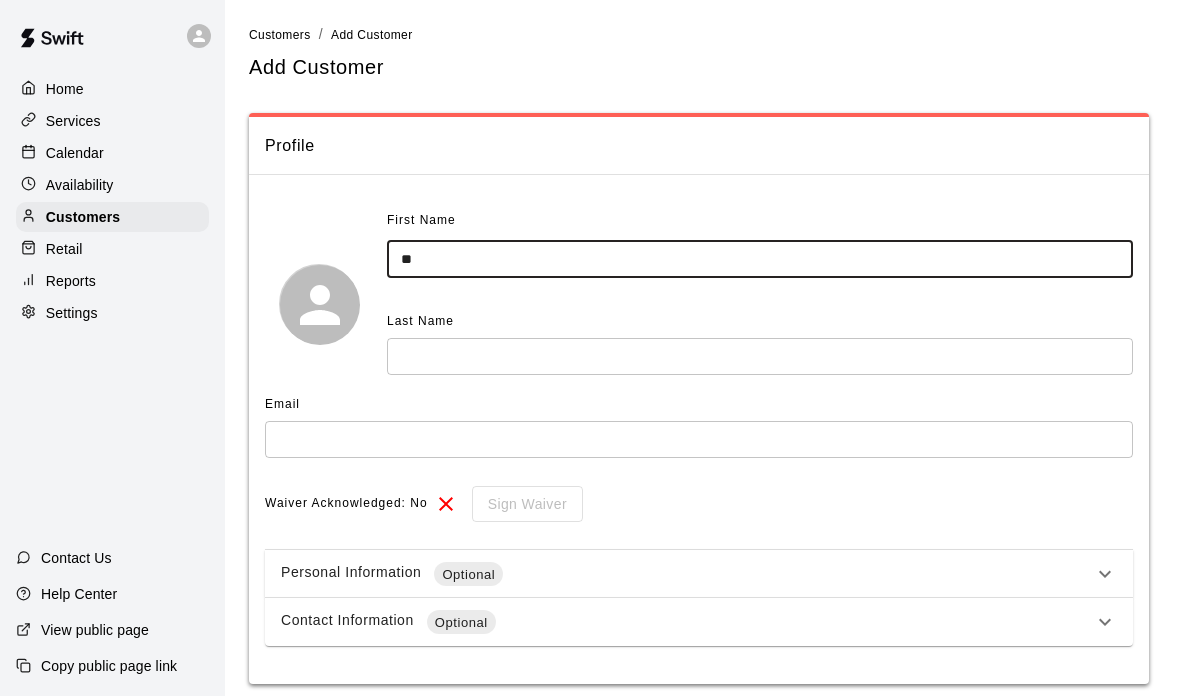 type on "*" 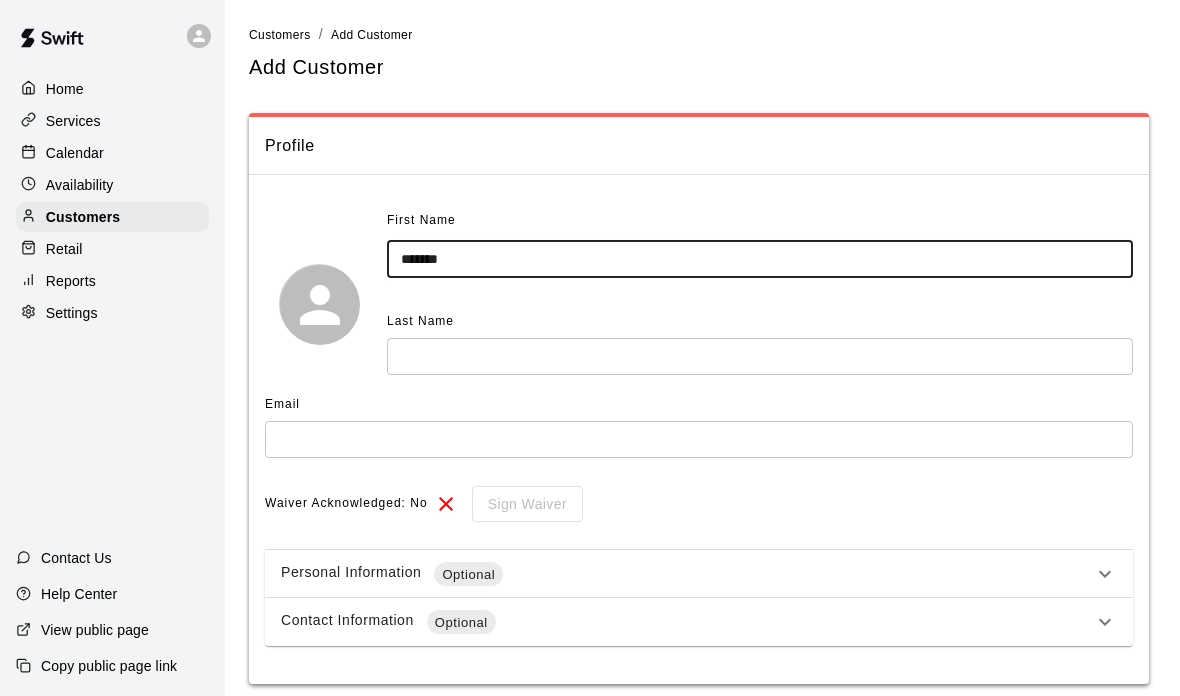 type on "*******" 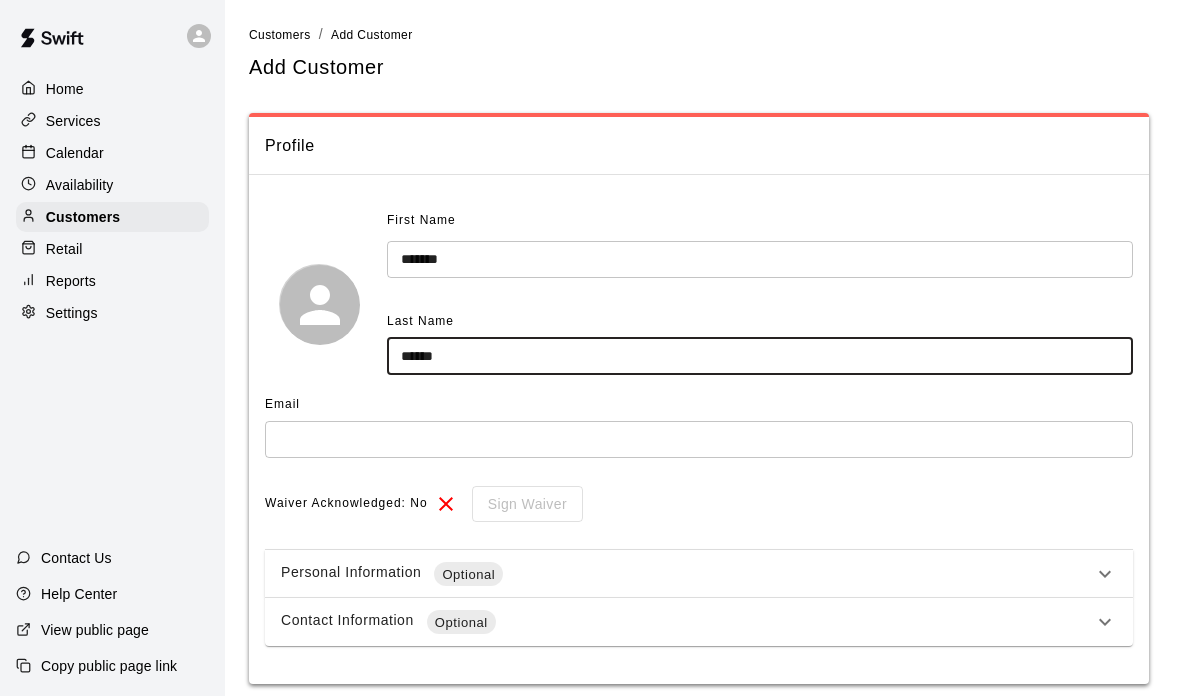 type on "******" 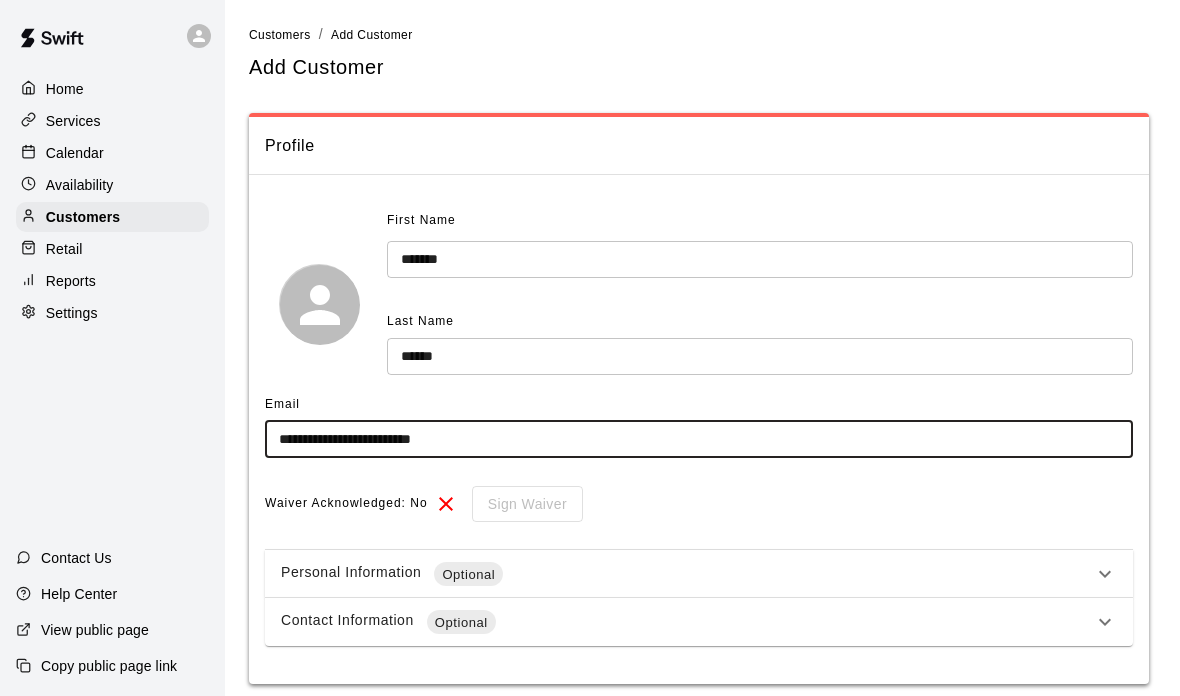 type on "**********" 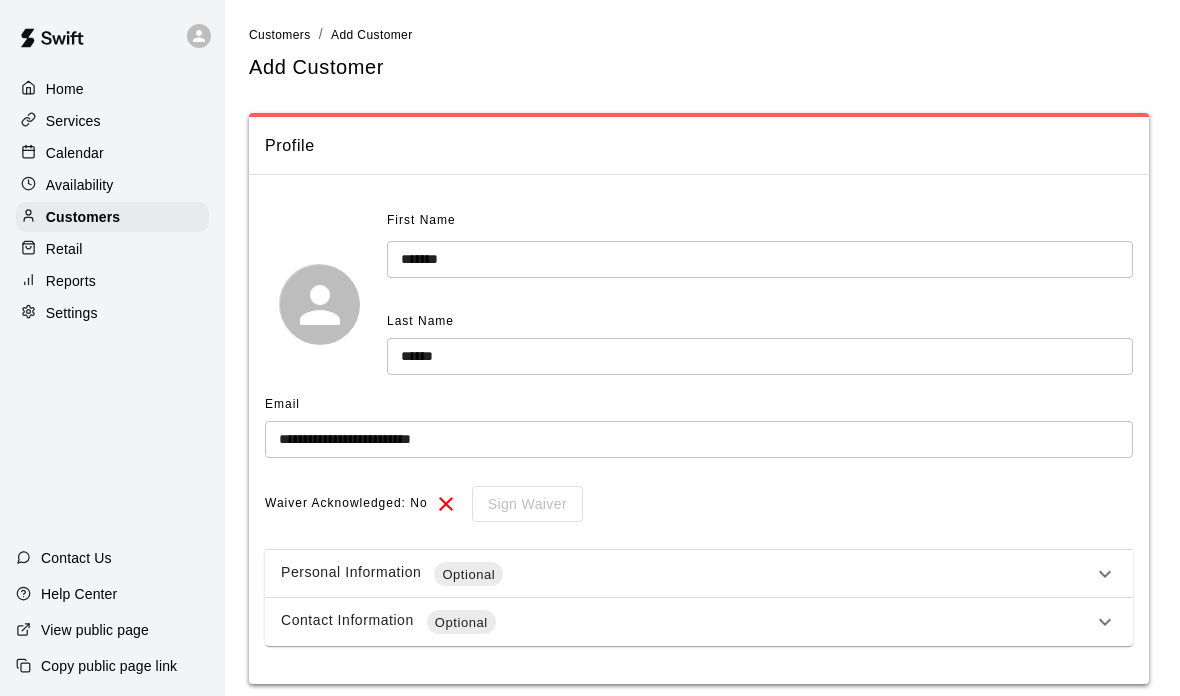 click on "Sign Waiver" at bounding box center [520, 504] 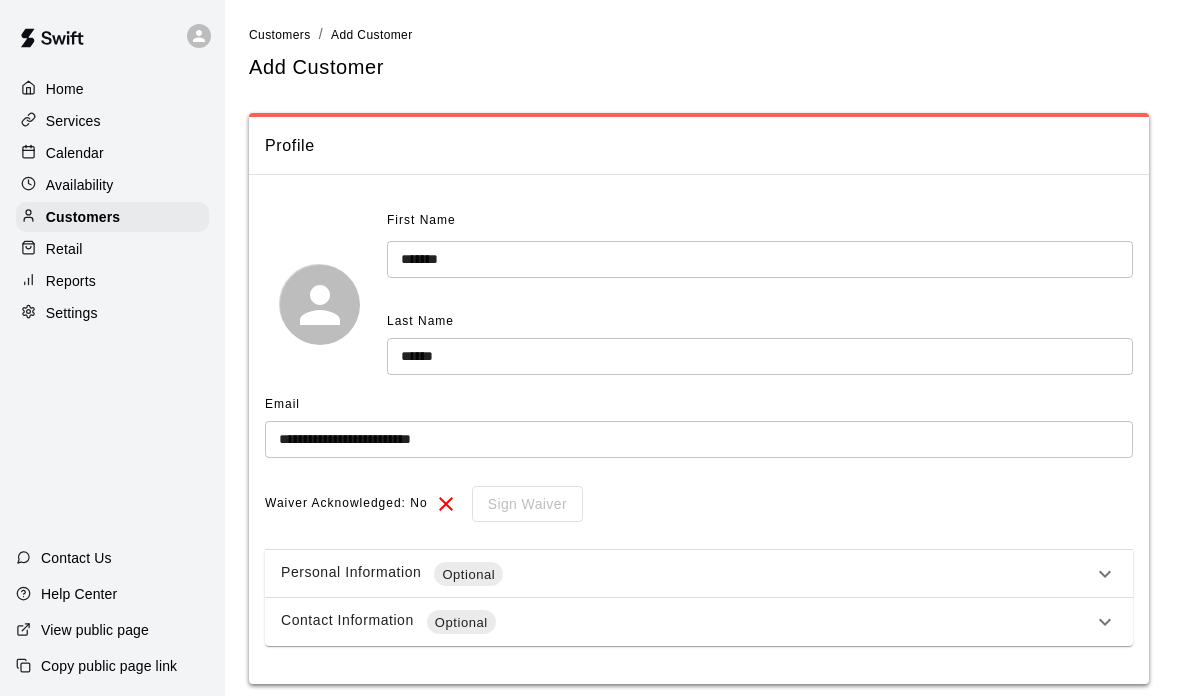 type 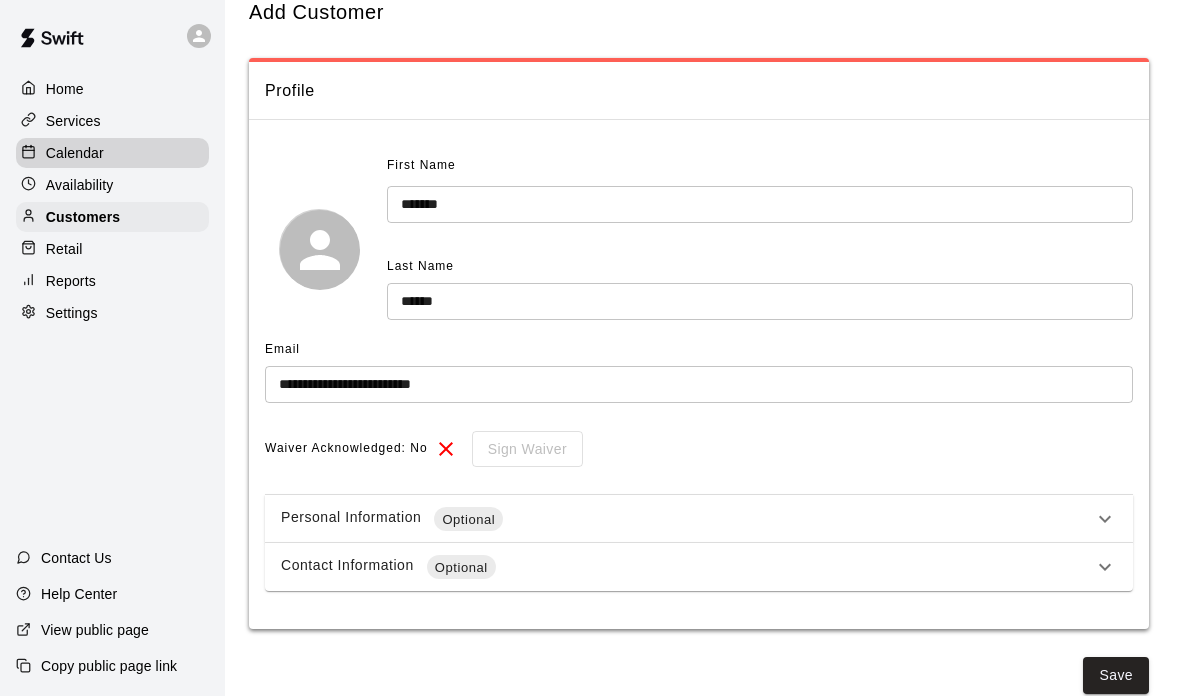 scroll, scrollTop: 63, scrollLeft: 0, axis: vertical 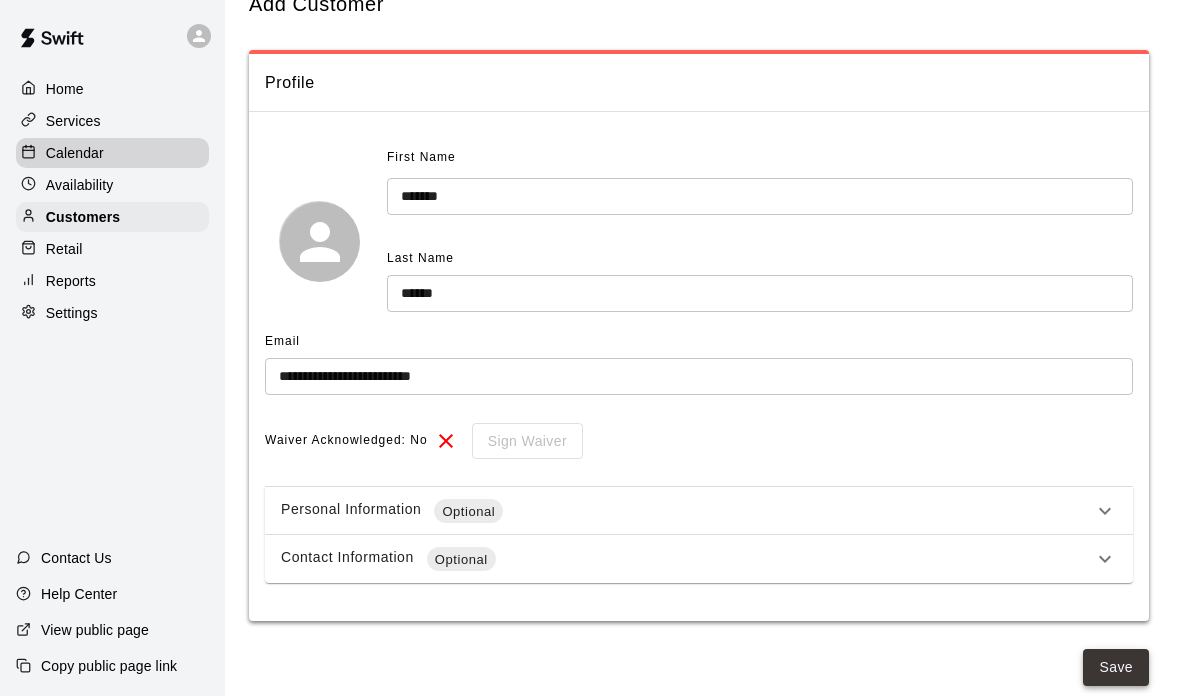 click on "Save" at bounding box center [1116, 667] 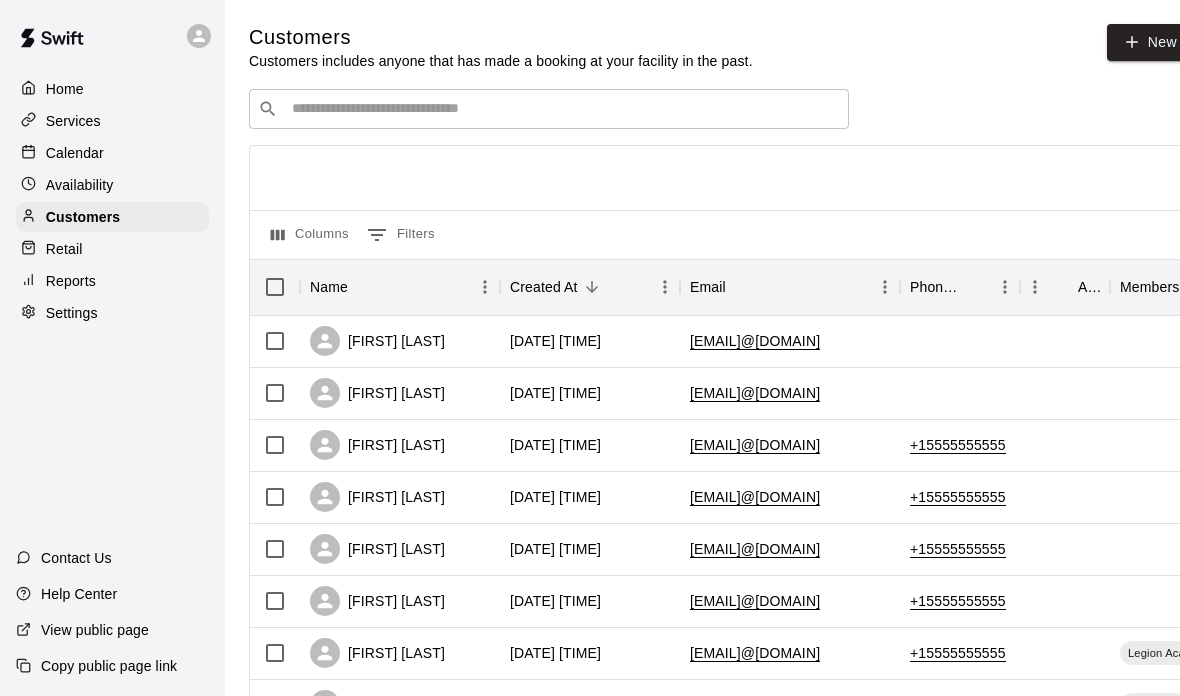 click on "Calendar" at bounding box center (75, 153) 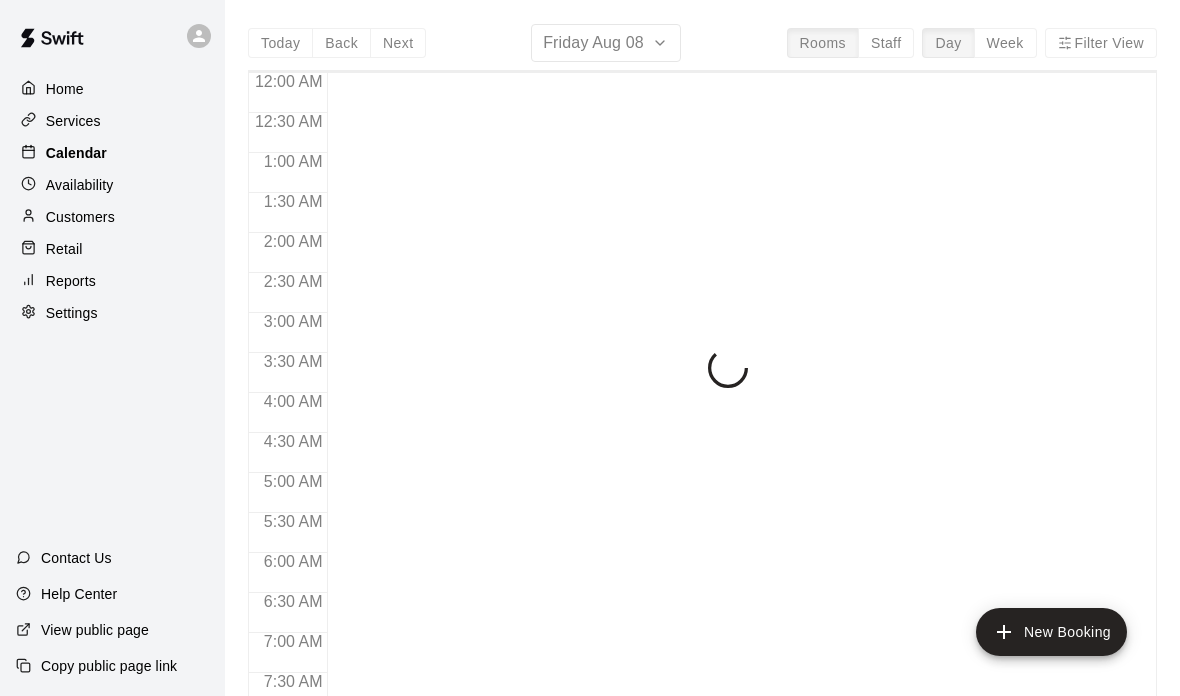 scroll, scrollTop: 1195, scrollLeft: 0, axis: vertical 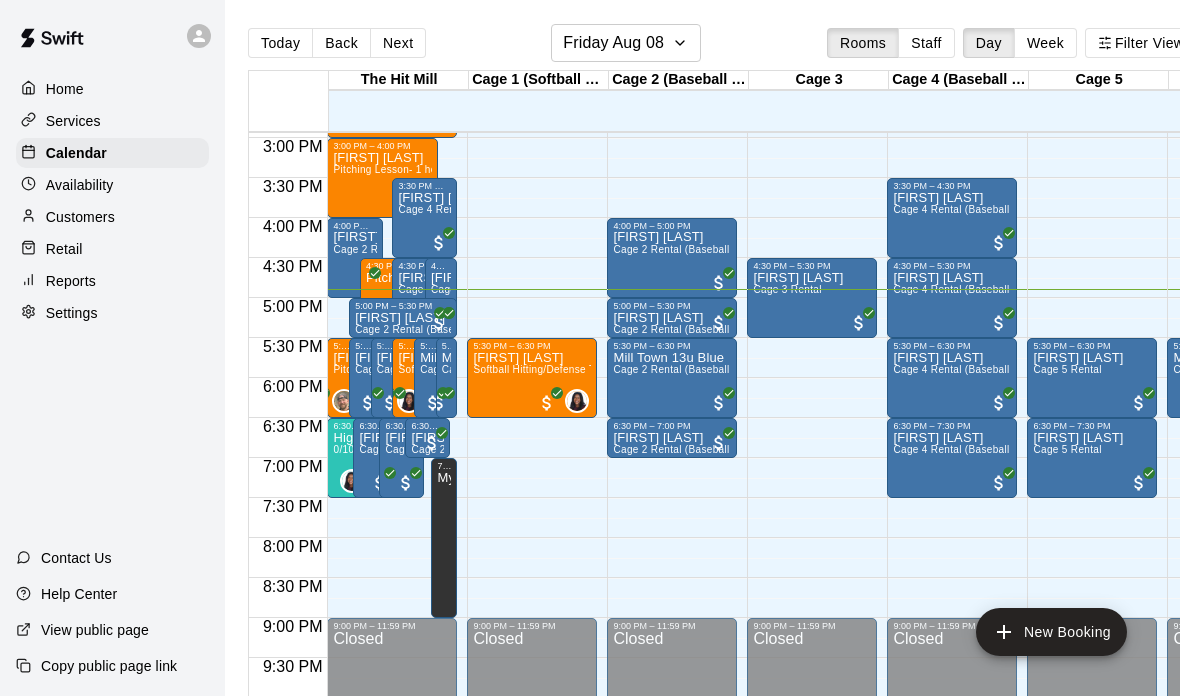 click on "Customers" at bounding box center [112, 217] 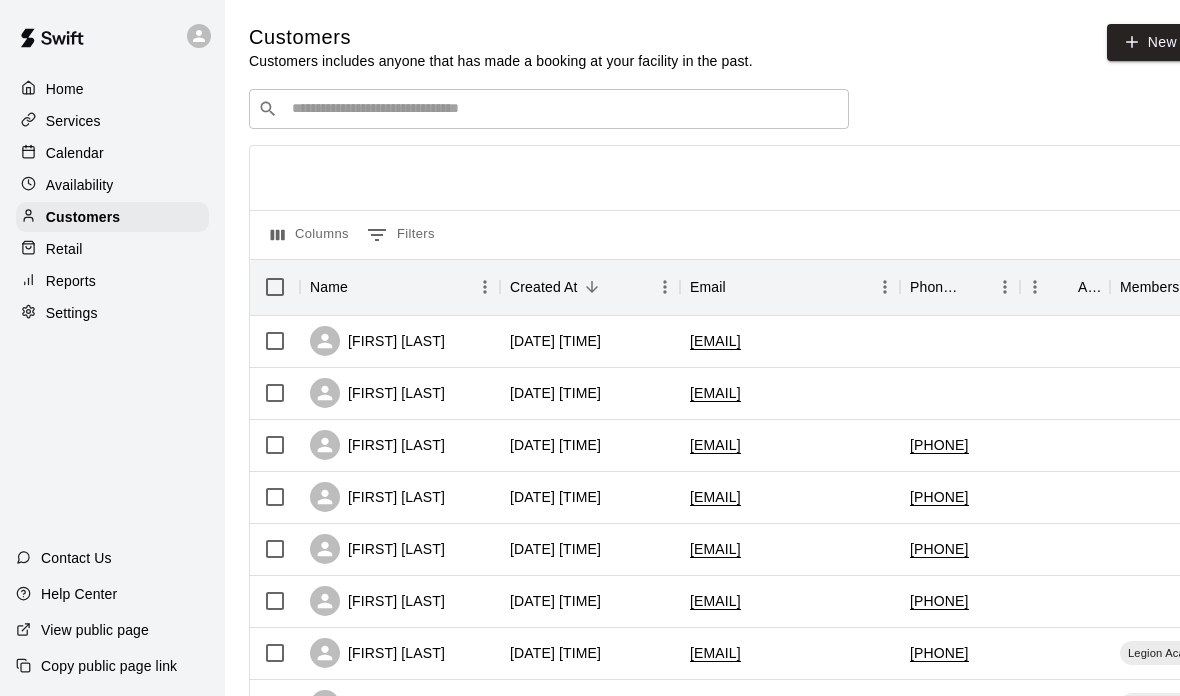 click on "Services" at bounding box center (112, 121) 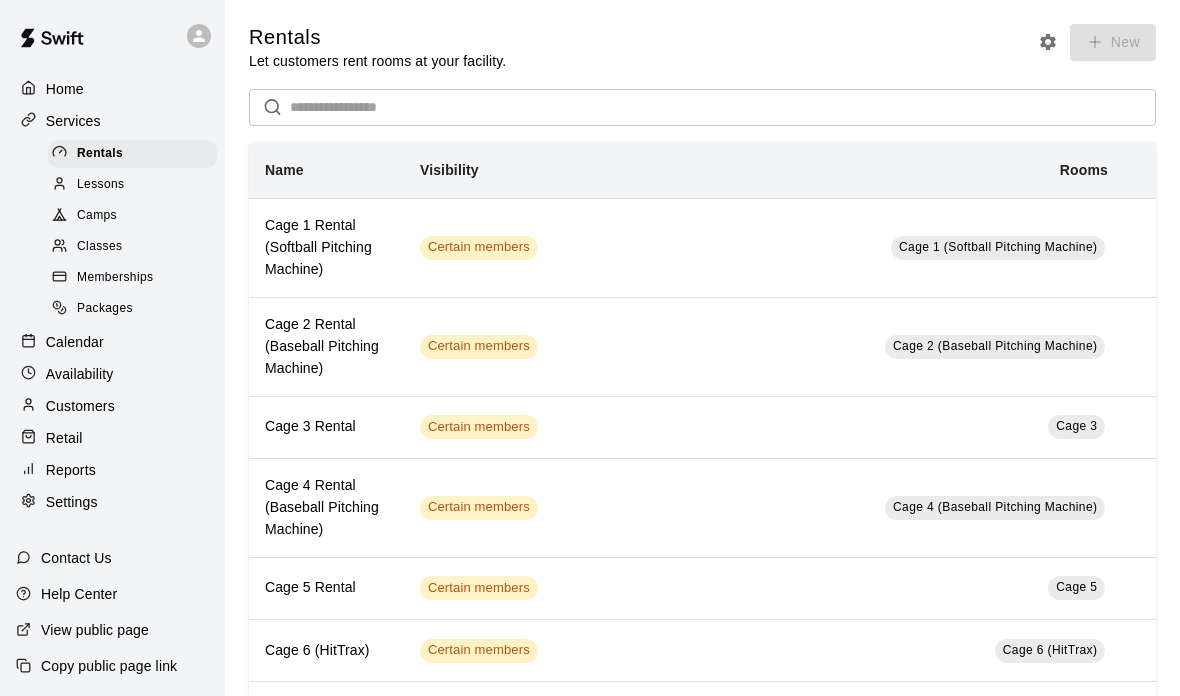 click on "Classes" at bounding box center [99, 247] 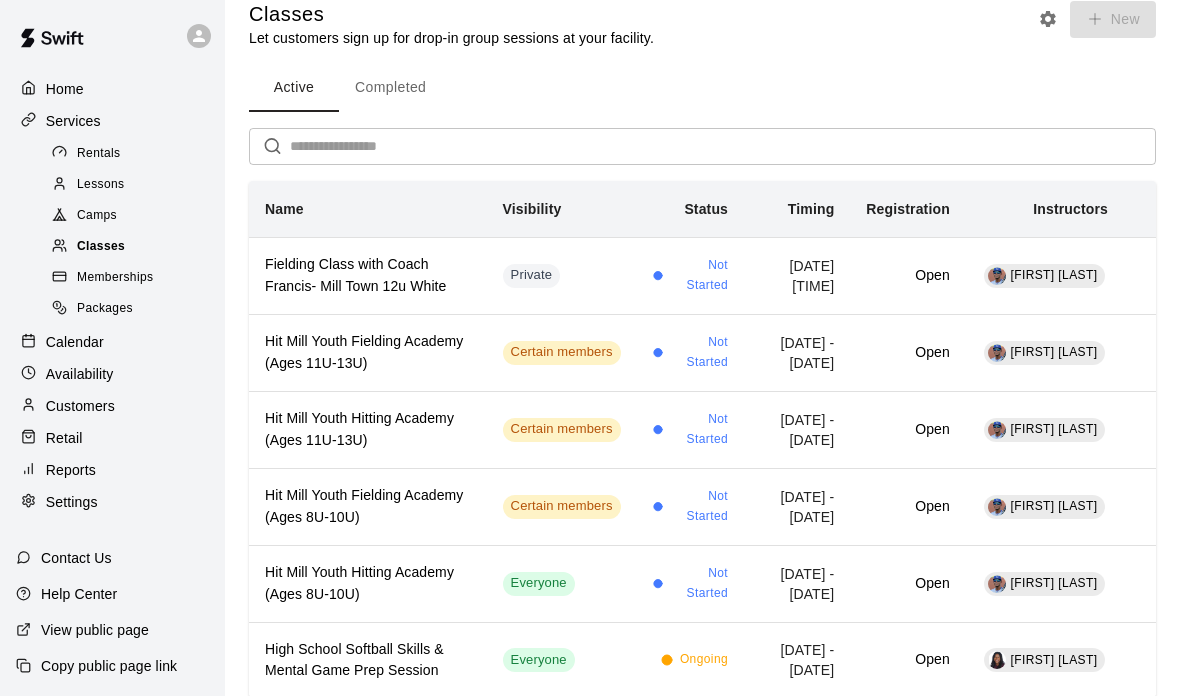 scroll, scrollTop: 0, scrollLeft: 0, axis: both 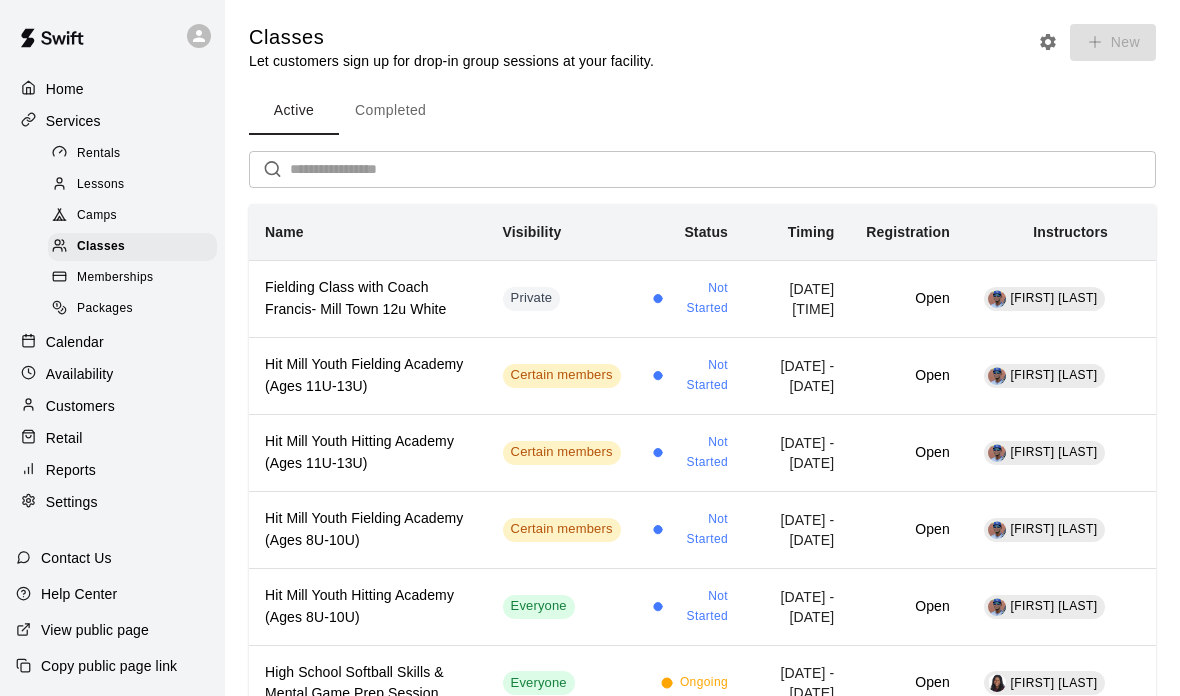 click on "Services" at bounding box center (73, 121) 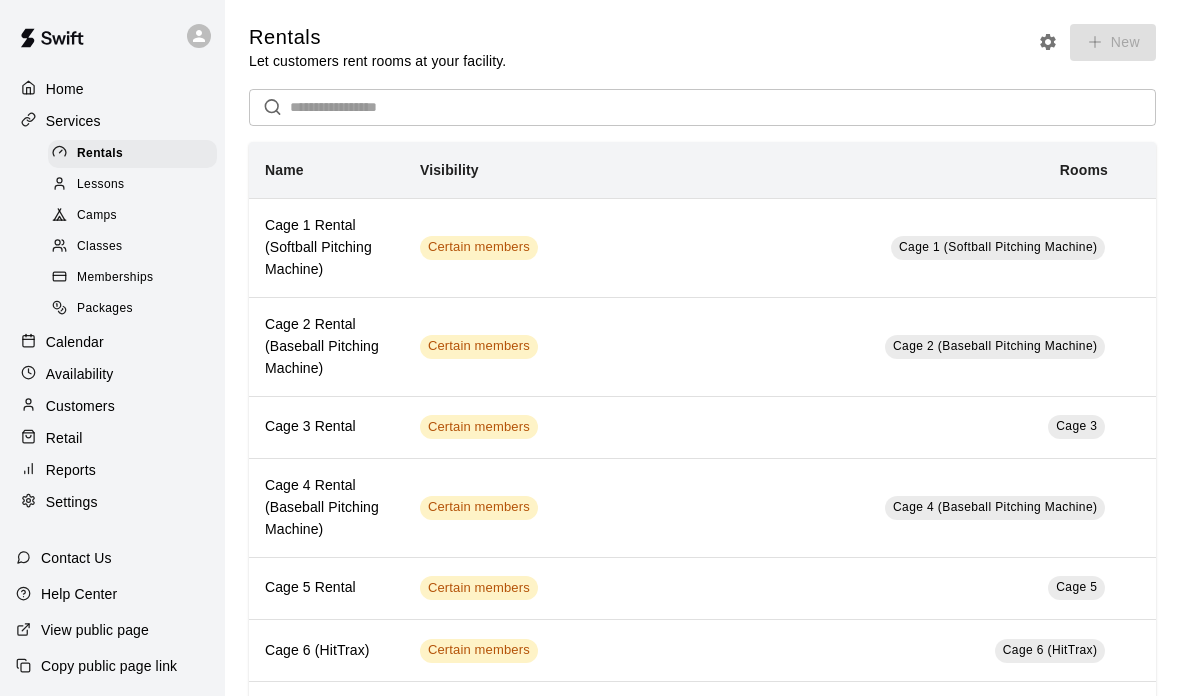 click on "Calendar" at bounding box center (75, 342) 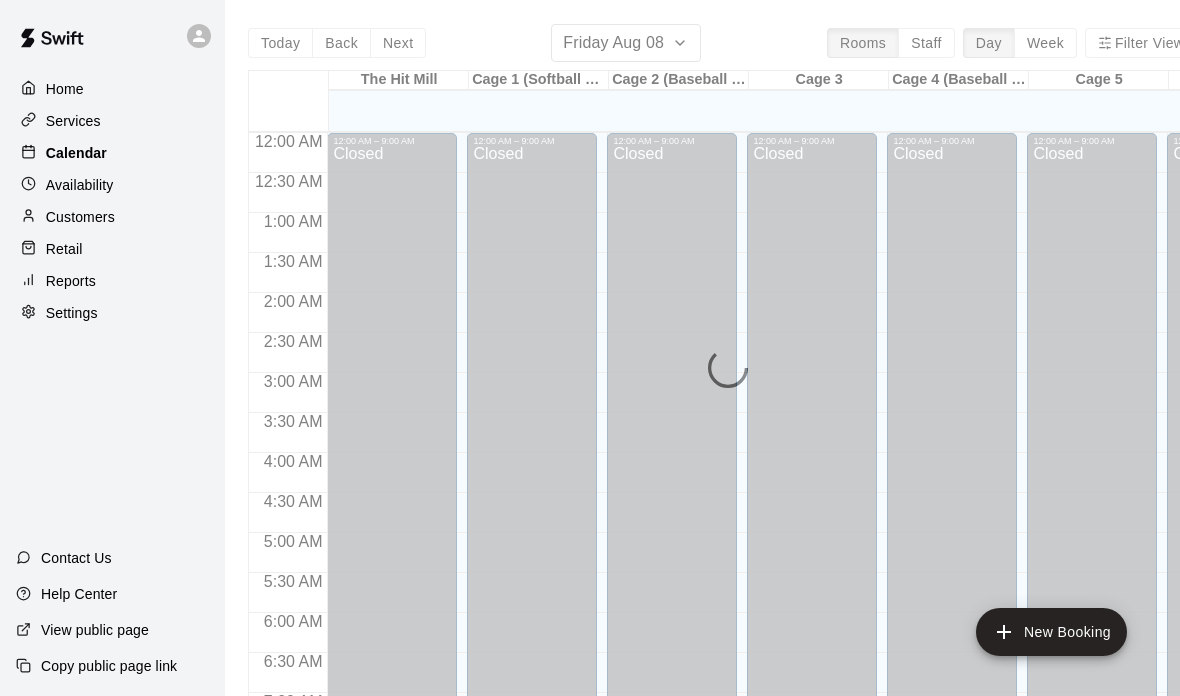 scroll, scrollTop: 1195, scrollLeft: 0, axis: vertical 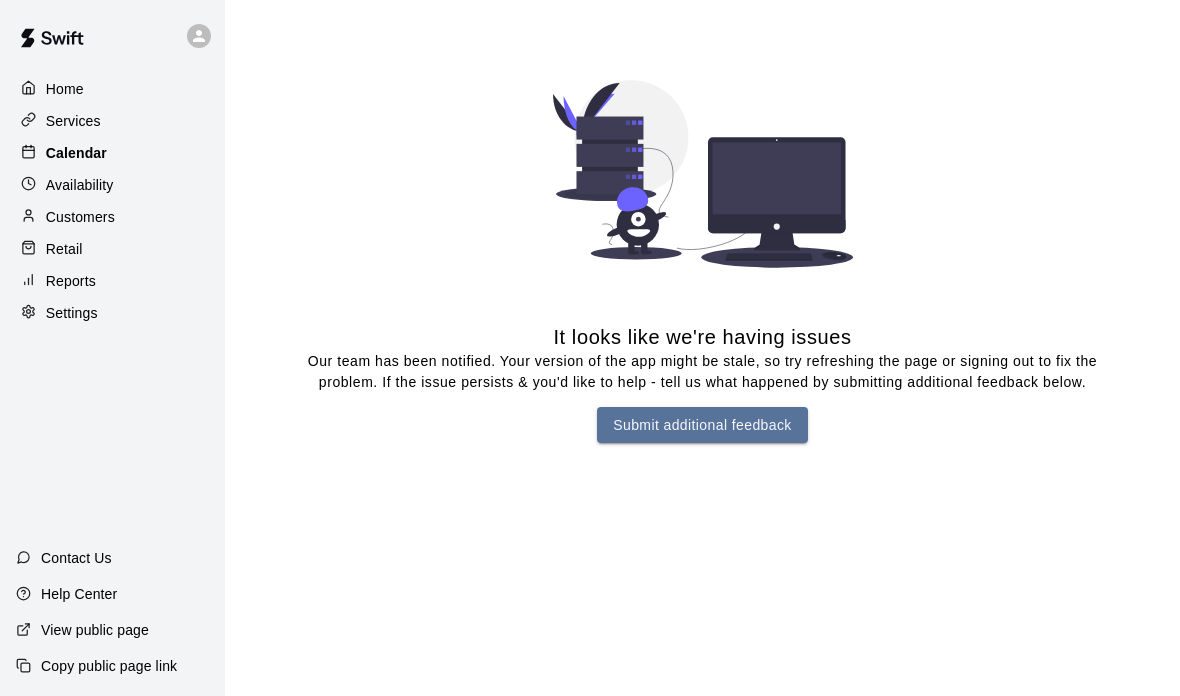 click on "Calendar" at bounding box center (76, 153) 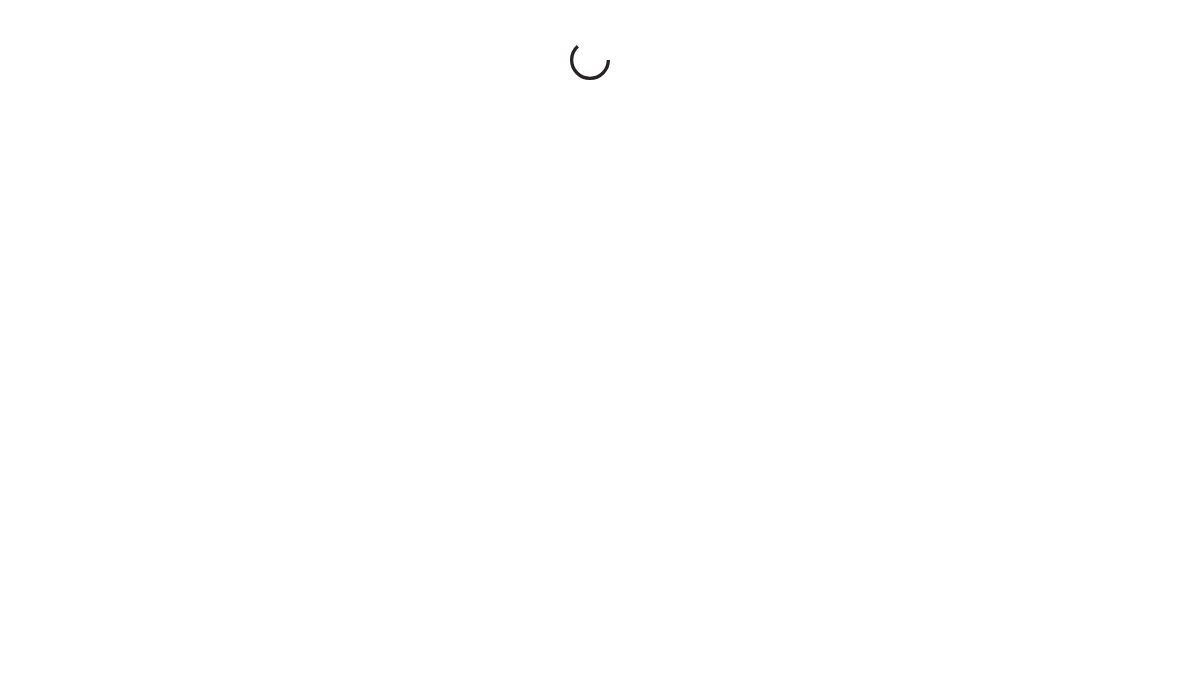 scroll, scrollTop: 0, scrollLeft: 0, axis: both 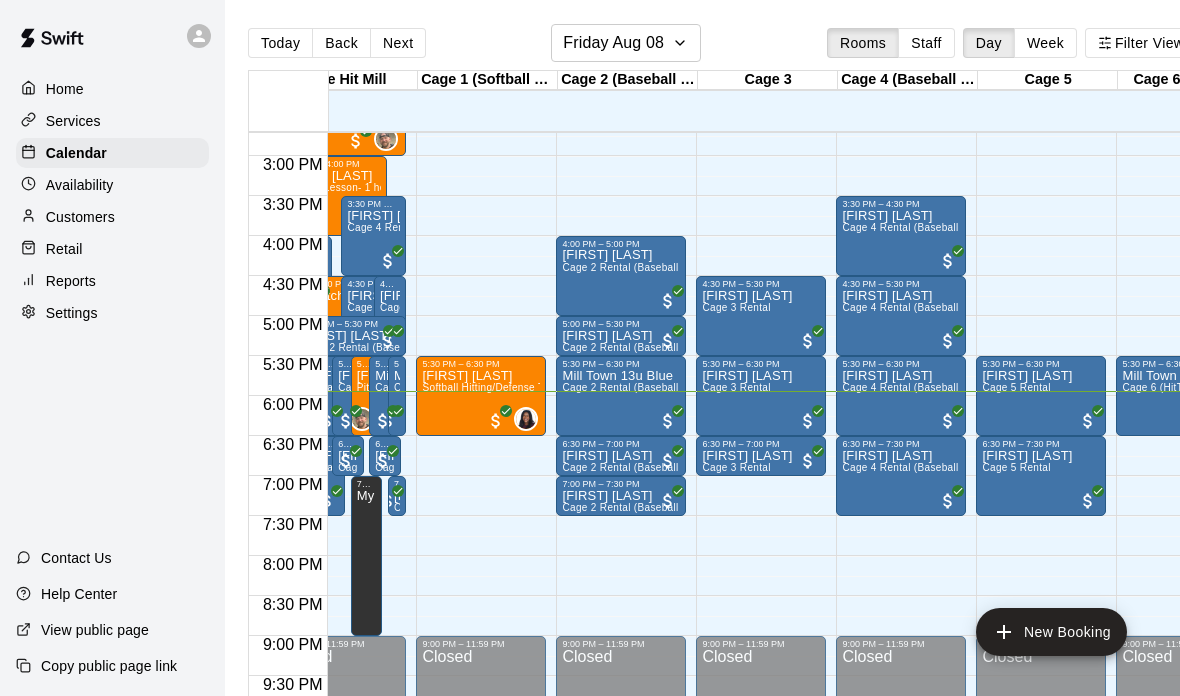 click on "Availability" at bounding box center [112, 185] 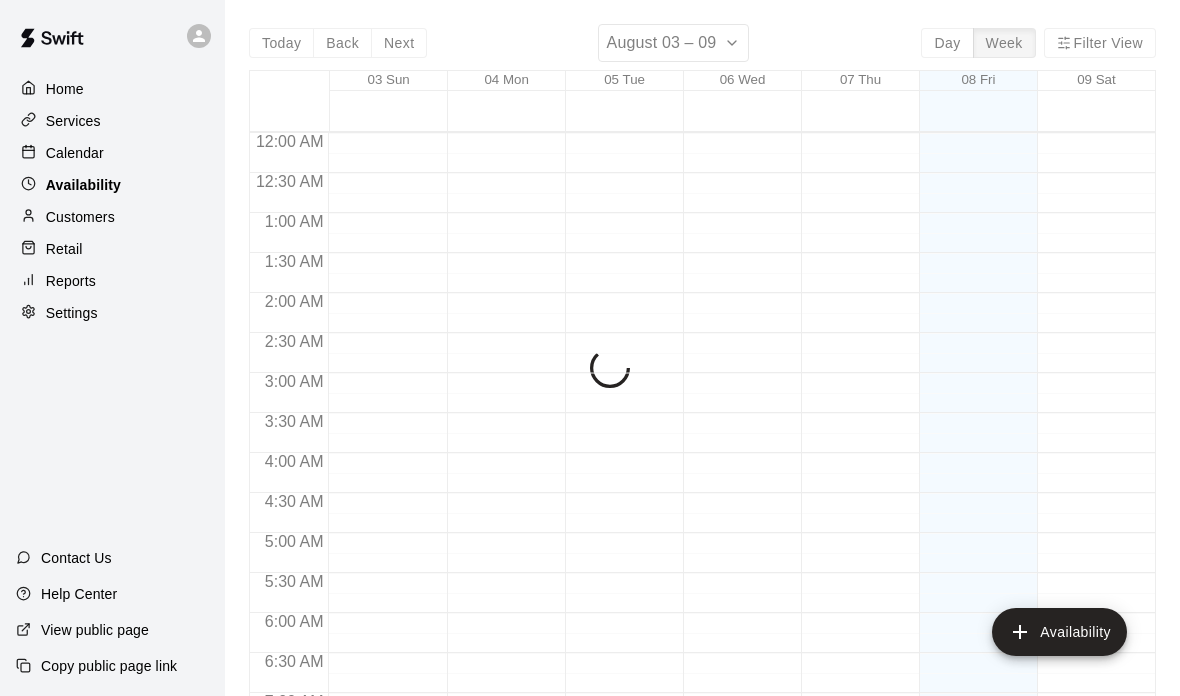 scroll, scrollTop: 1255, scrollLeft: 0, axis: vertical 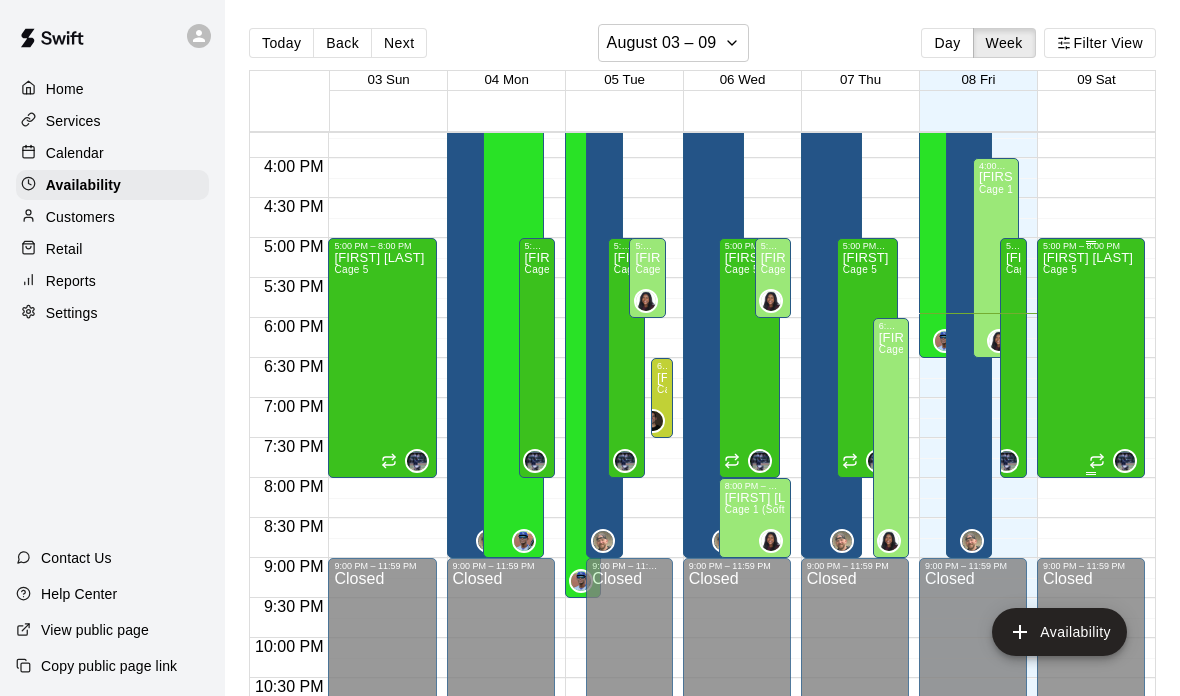 click on "JT Marr Cage 5" at bounding box center [1088, 599] 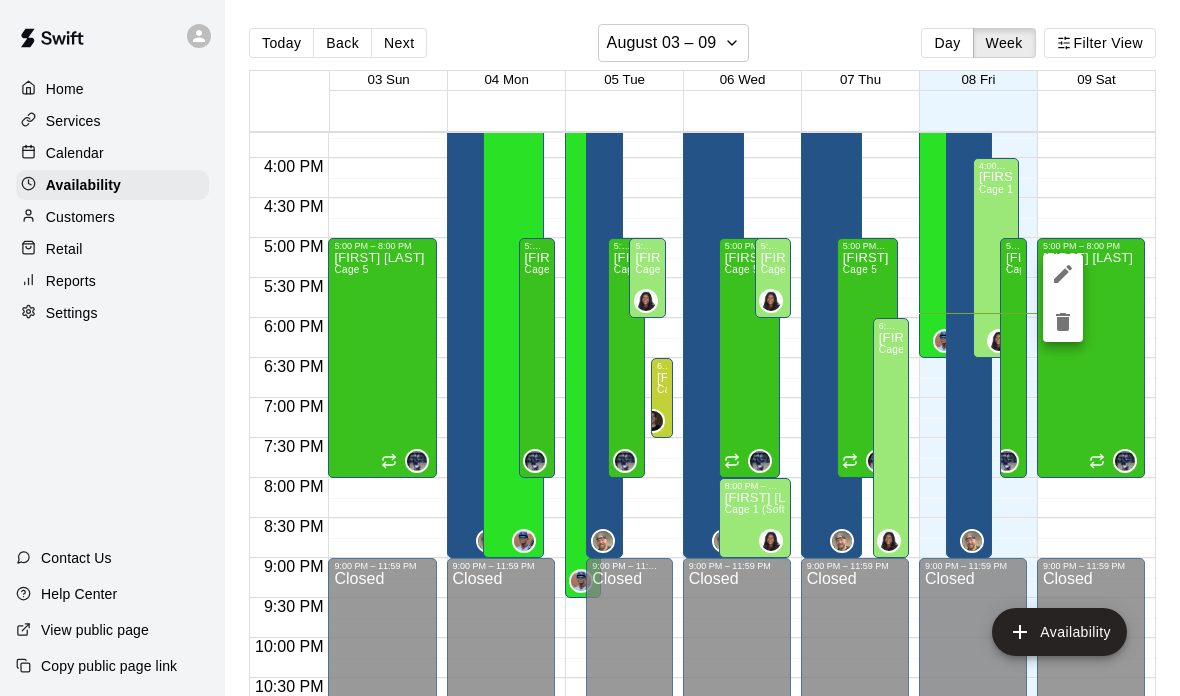 click 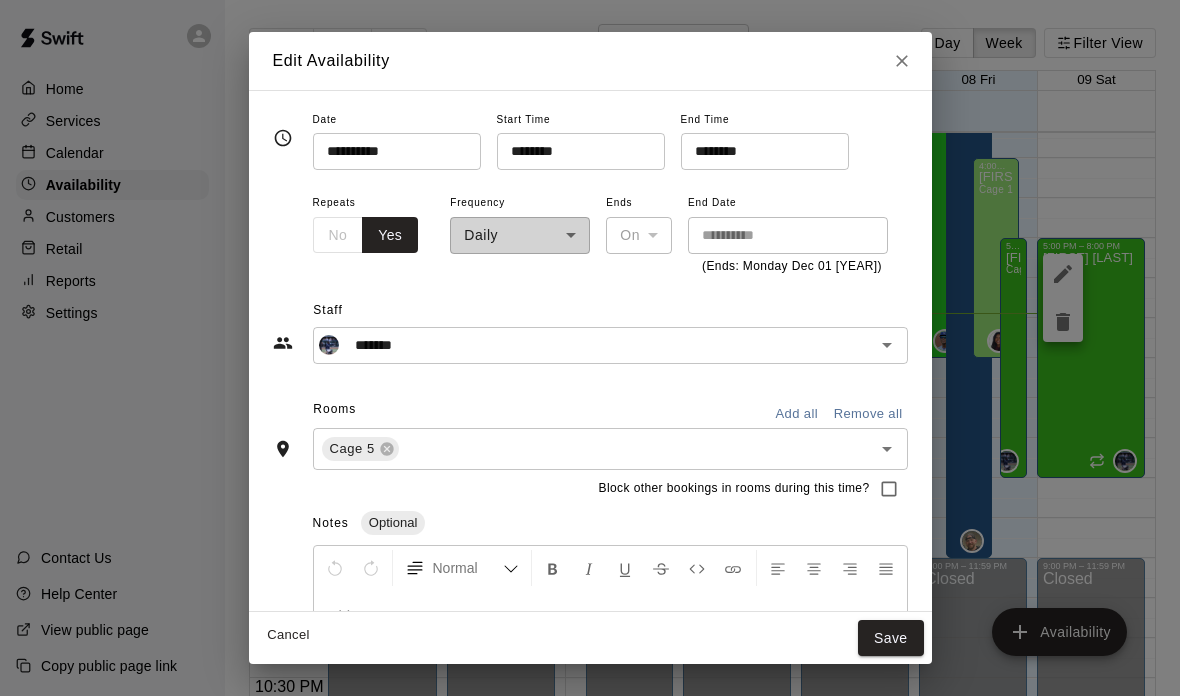 click 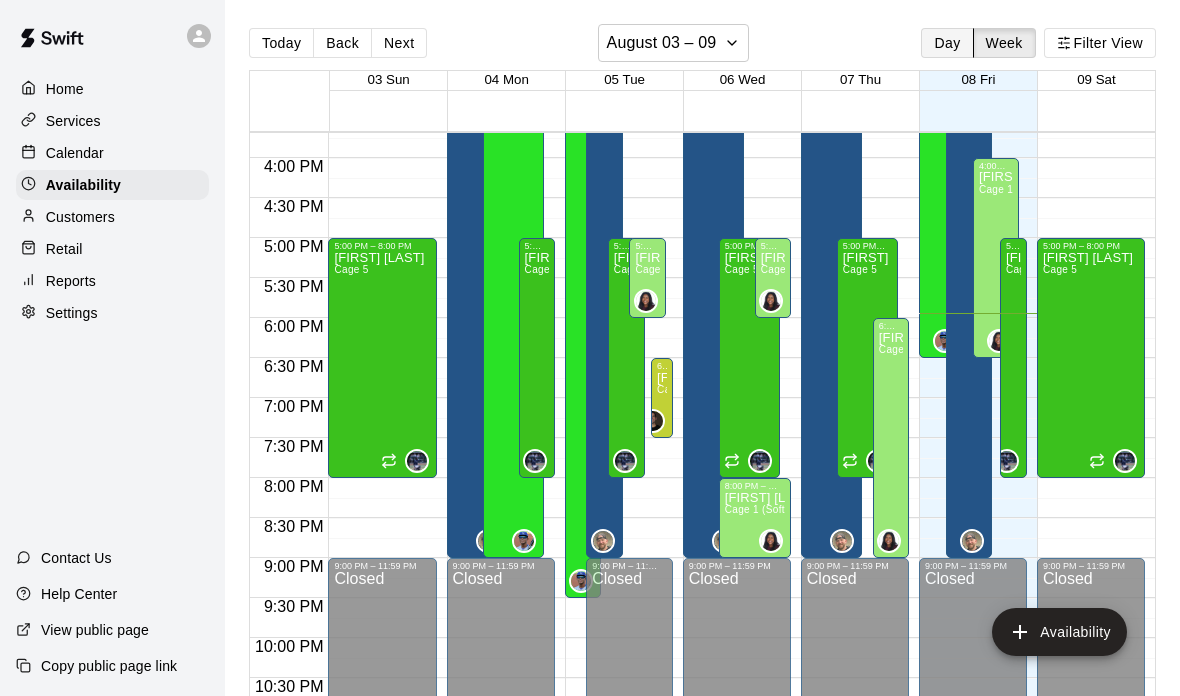 click on "Day" at bounding box center (947, 43) 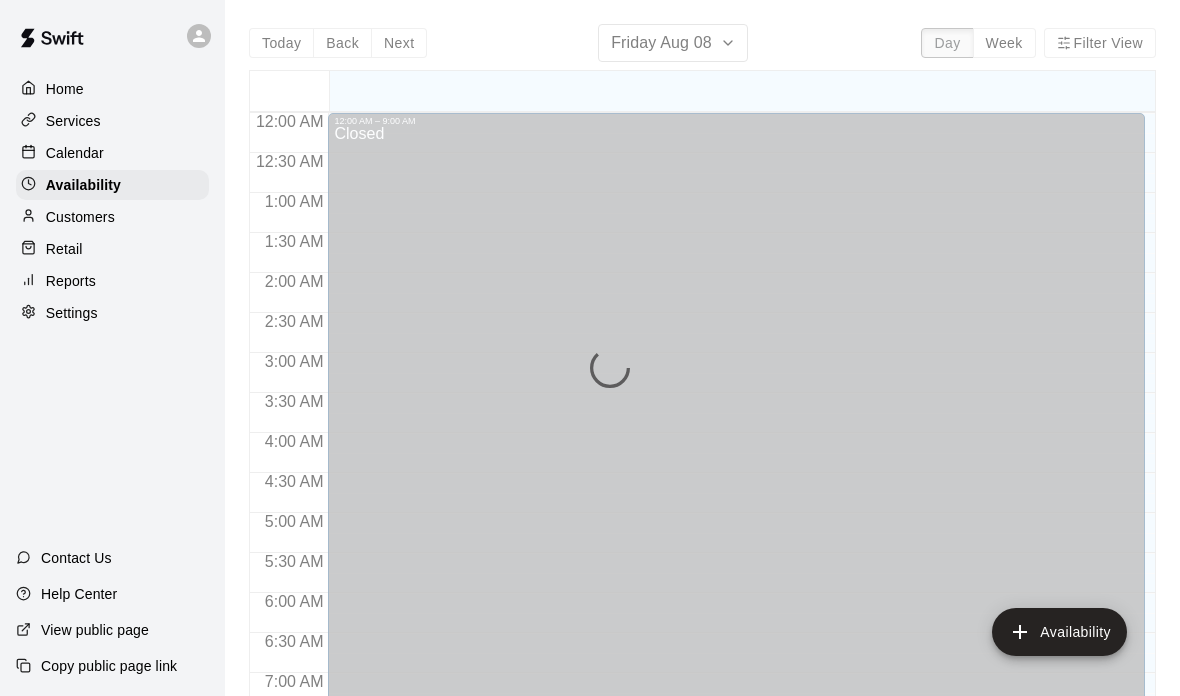 scroll, scrollTop: 1235, scrollLeft: 0, axis: vertical 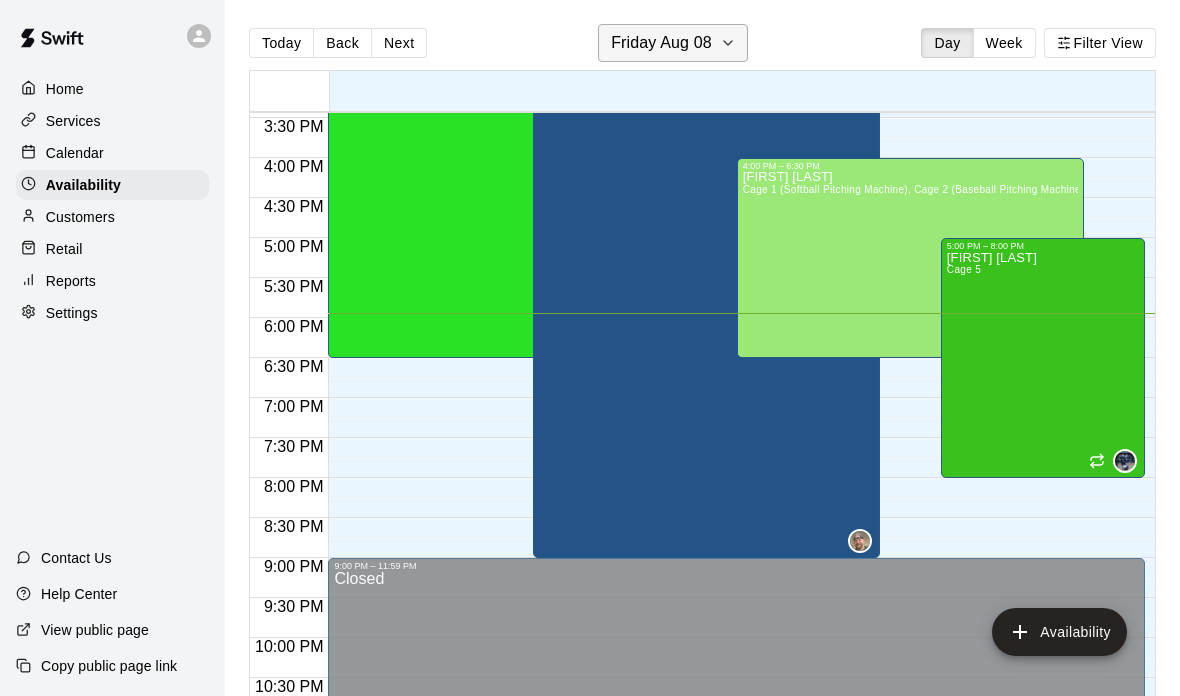click on "Friday Aug 08" at bounding box center (673, 43) 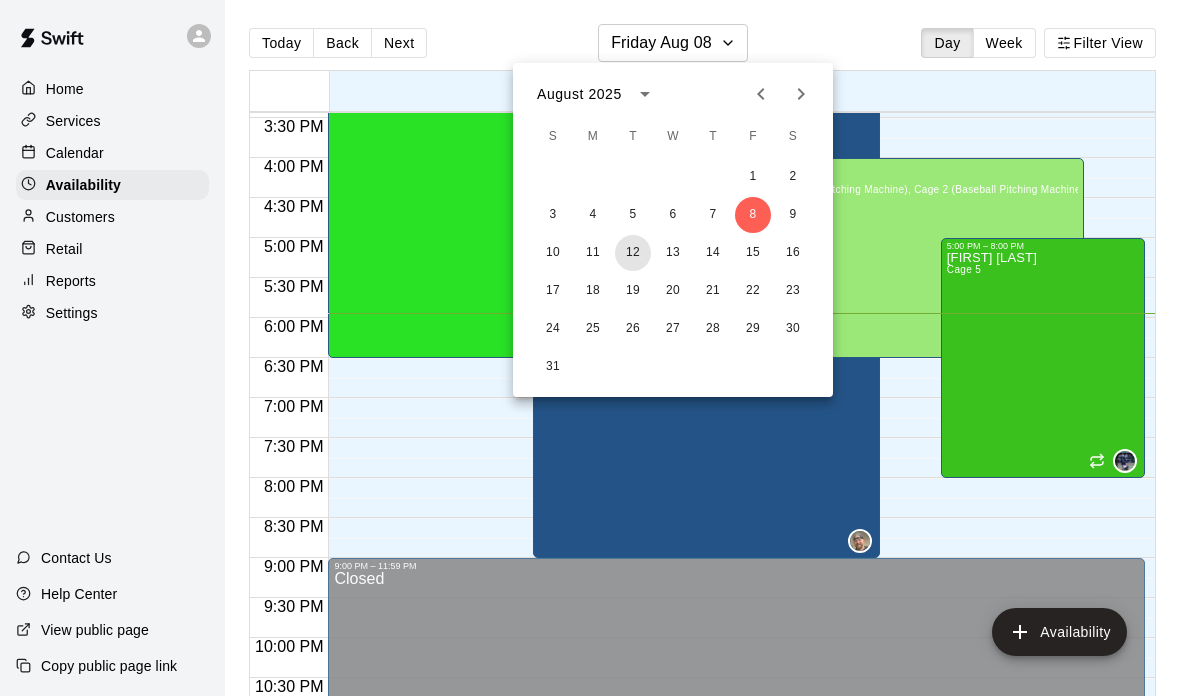click on "12" at bounding box center (633, 253) 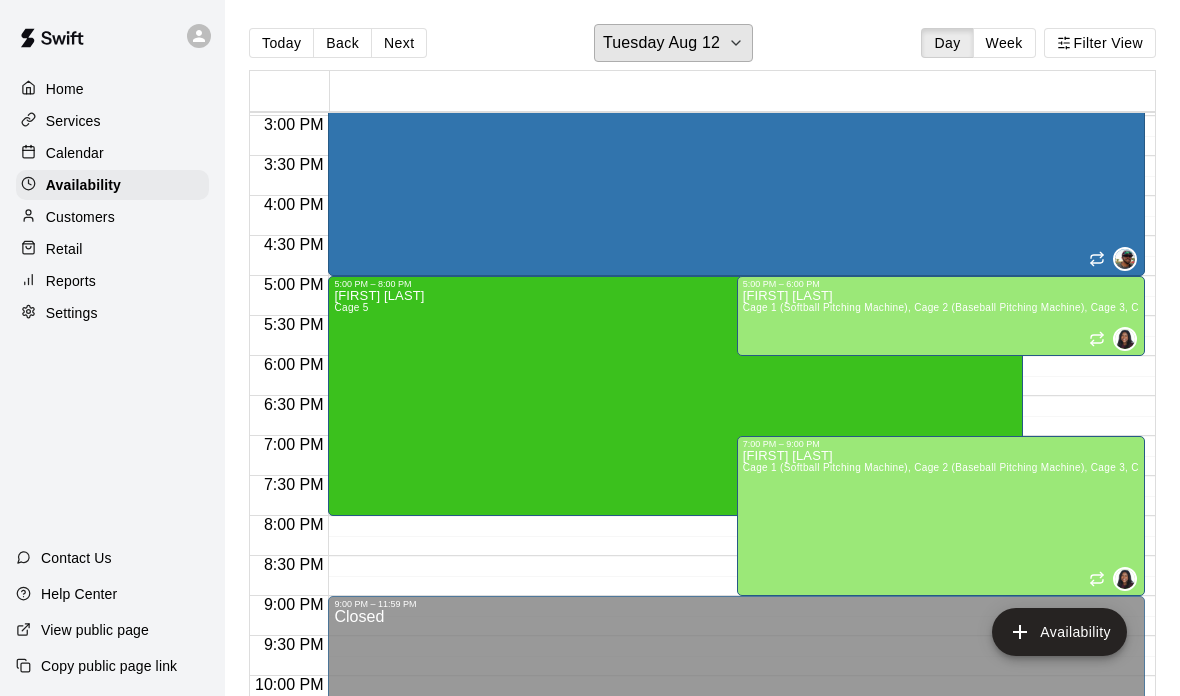 scroll, scrollTop: 1199, scrollLeft: 0, axis: vertical 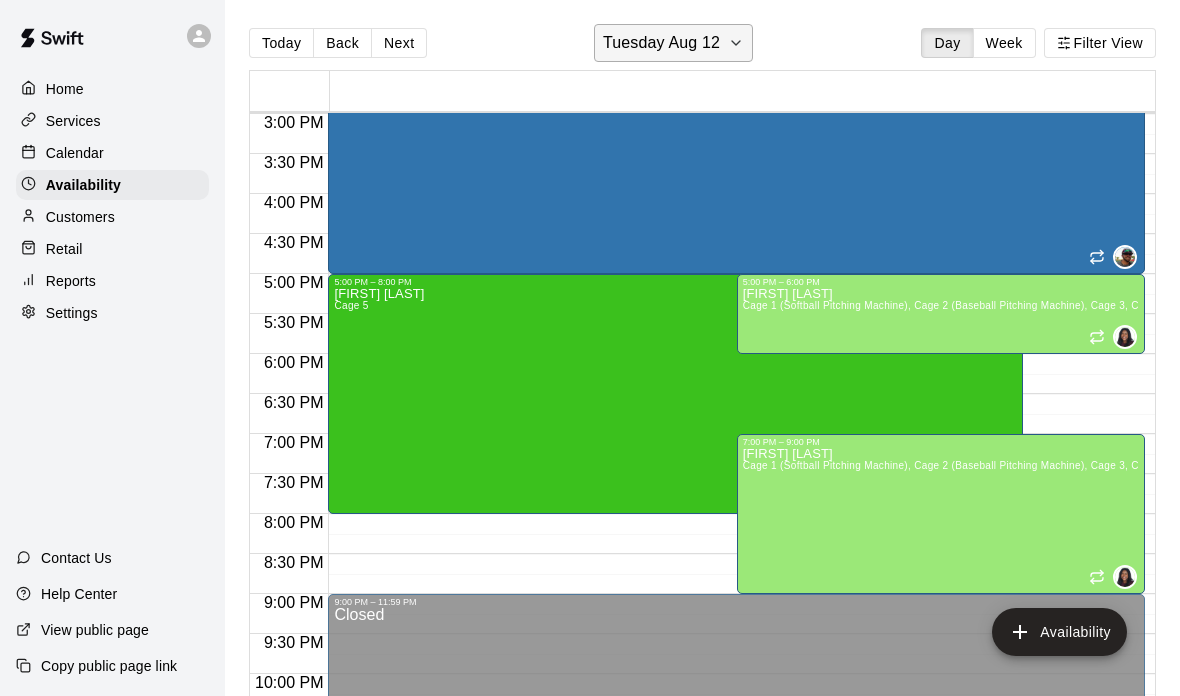 click on "Tuesday Aug 12" at bounding box center (661, 43) 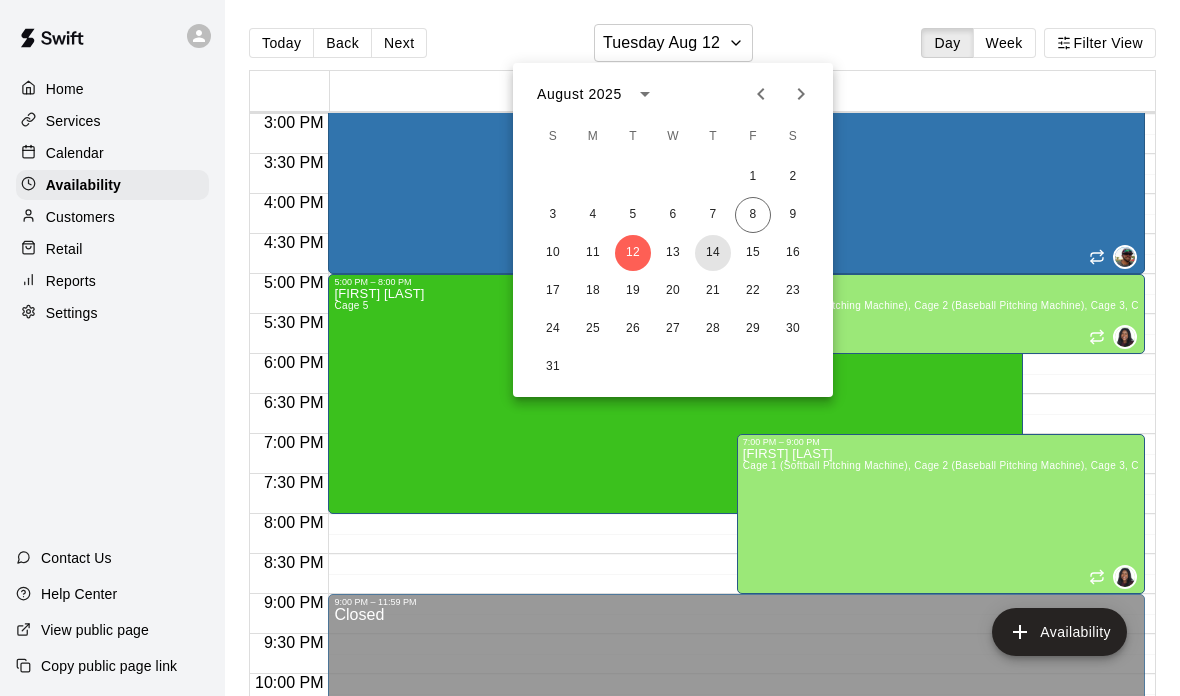 click on "14" at bounding box center [713, 253] 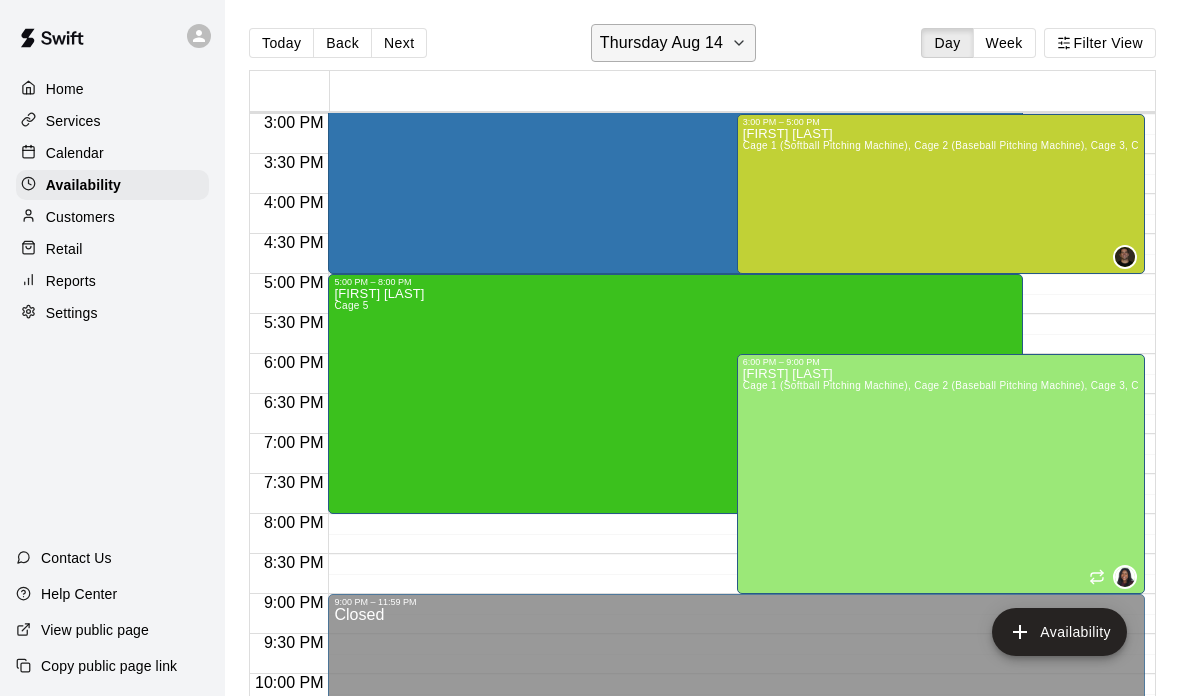 click on "Thursday Aug 14" at bounding box center (661, 43) 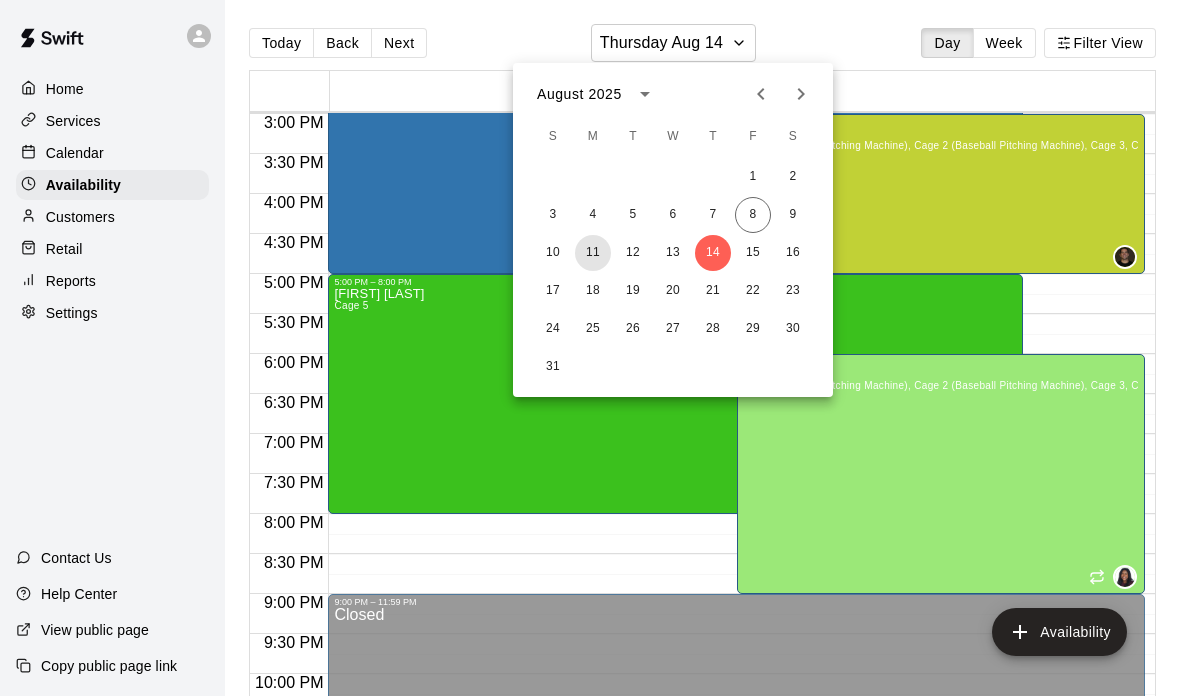 click on "11" at bounding box center [593, 253] 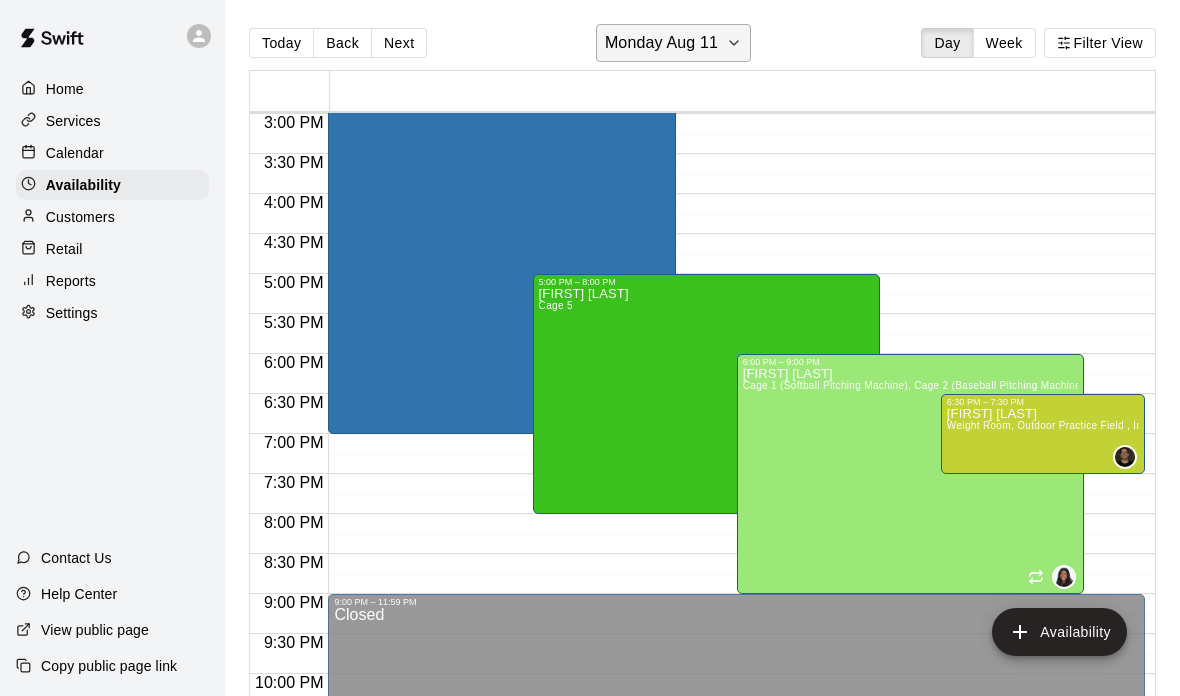 click on "Monday Aug 11" at bounding box center [673, 43] 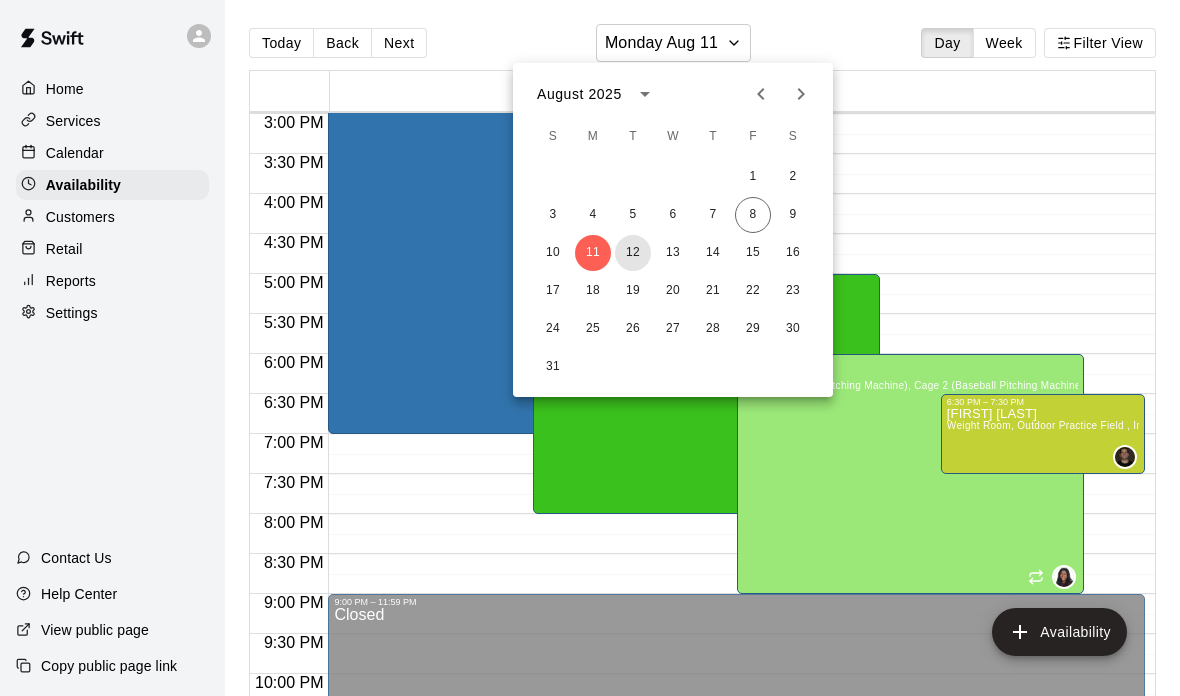click on "12" at bounding box center (633, 253) 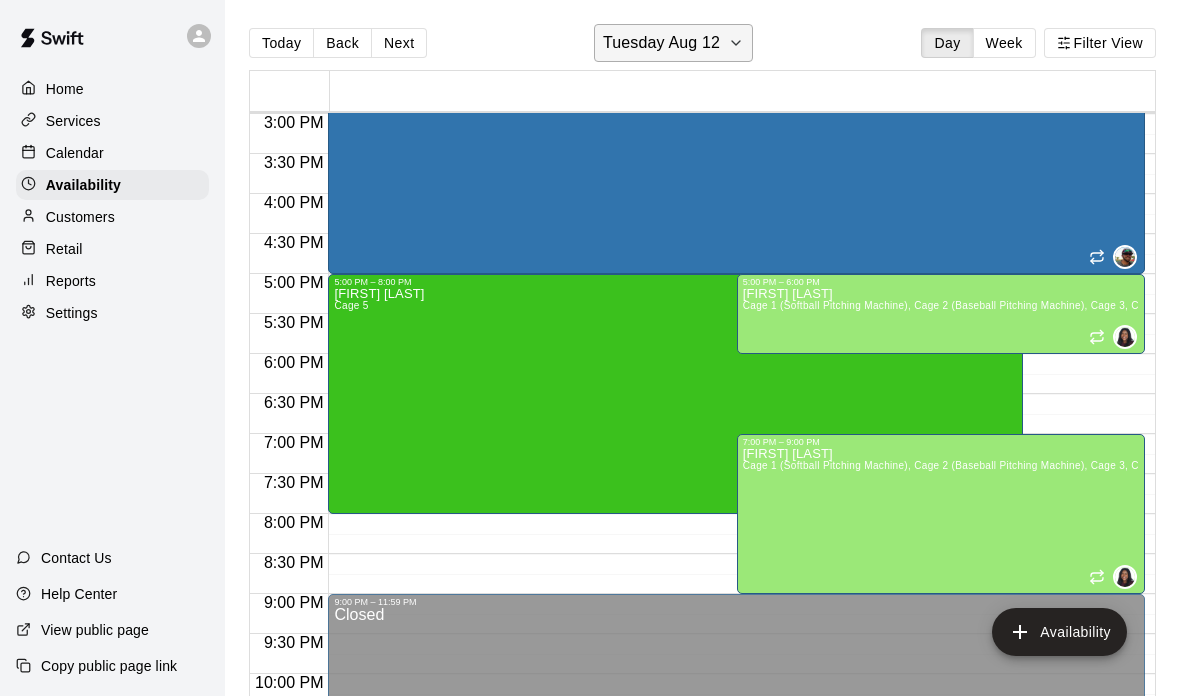 click on "Tuesday Aug 12" at bounding box center [673, 43] 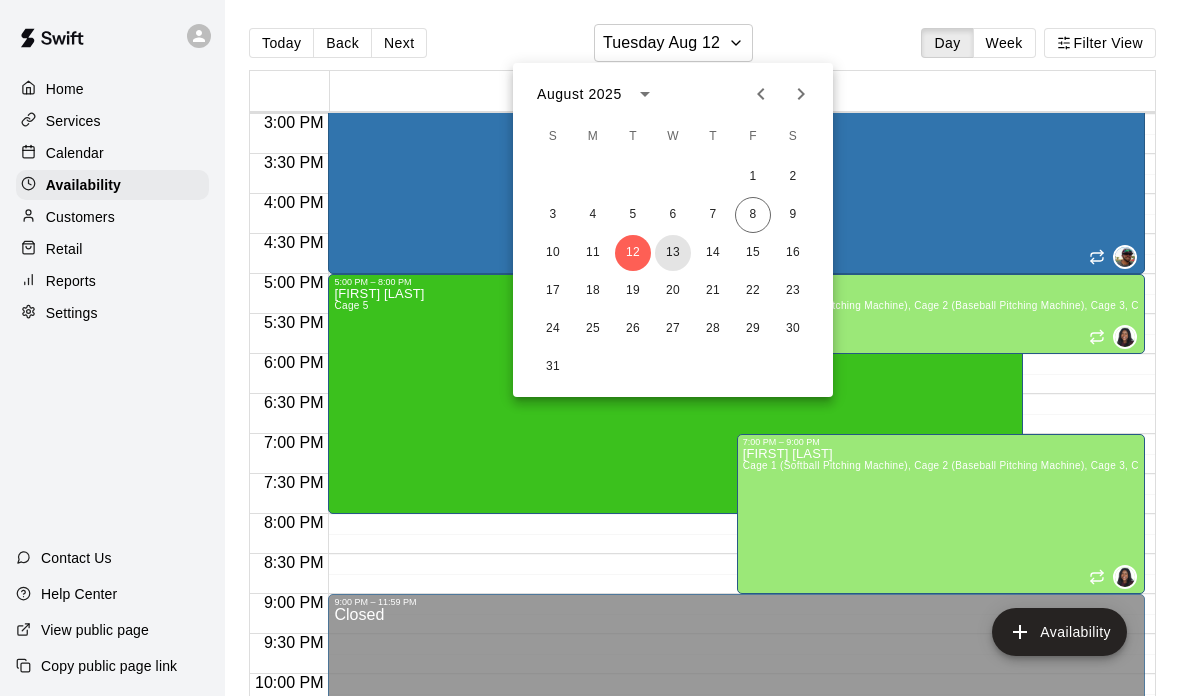 click on "13" at bounding box center (673, 253) 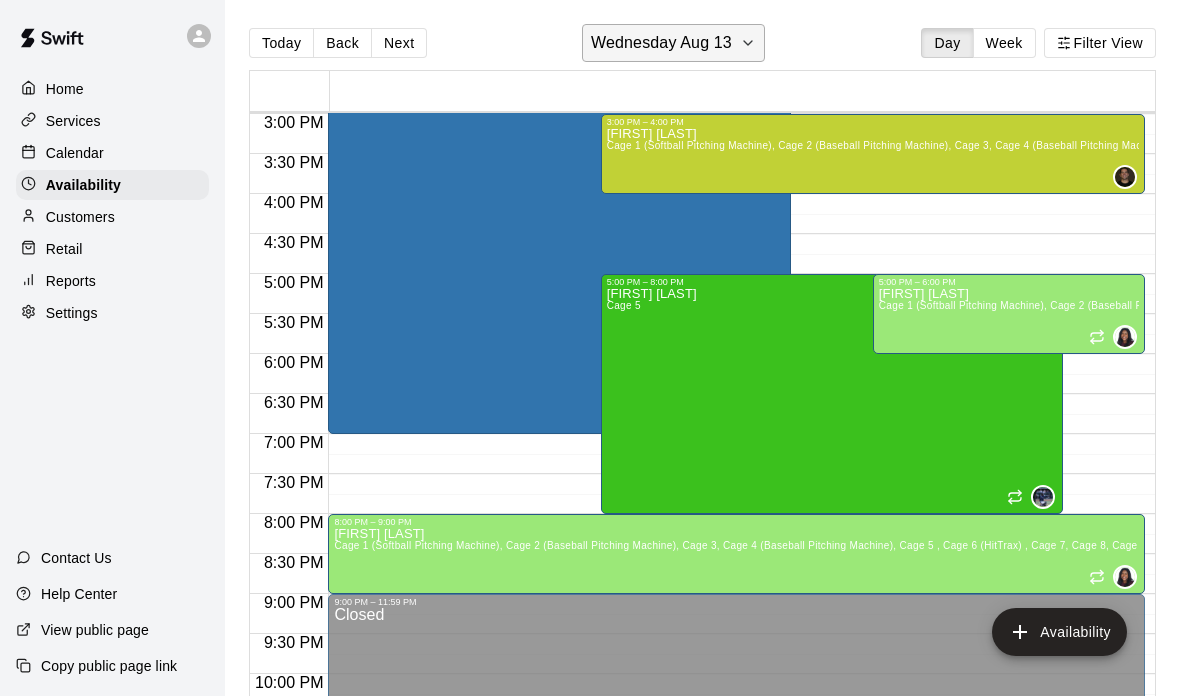 click on "Wednesday Aug 13" at bounding box center [661, 43] 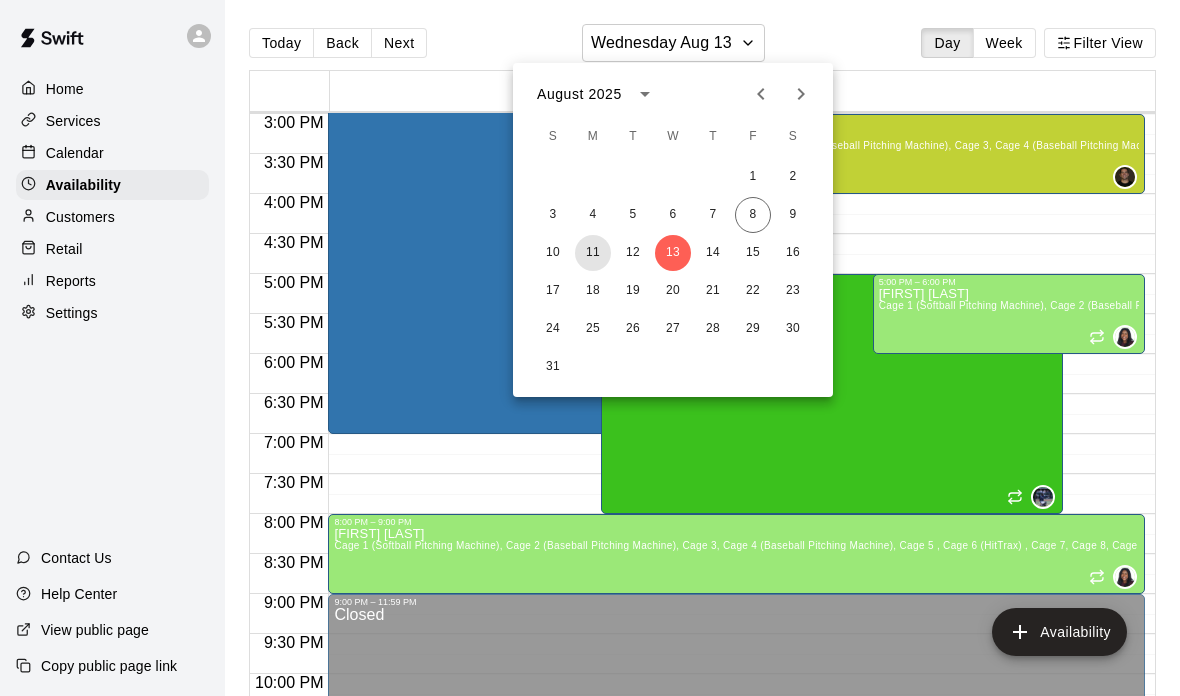 click on "11" at bounding box center (593, 253) 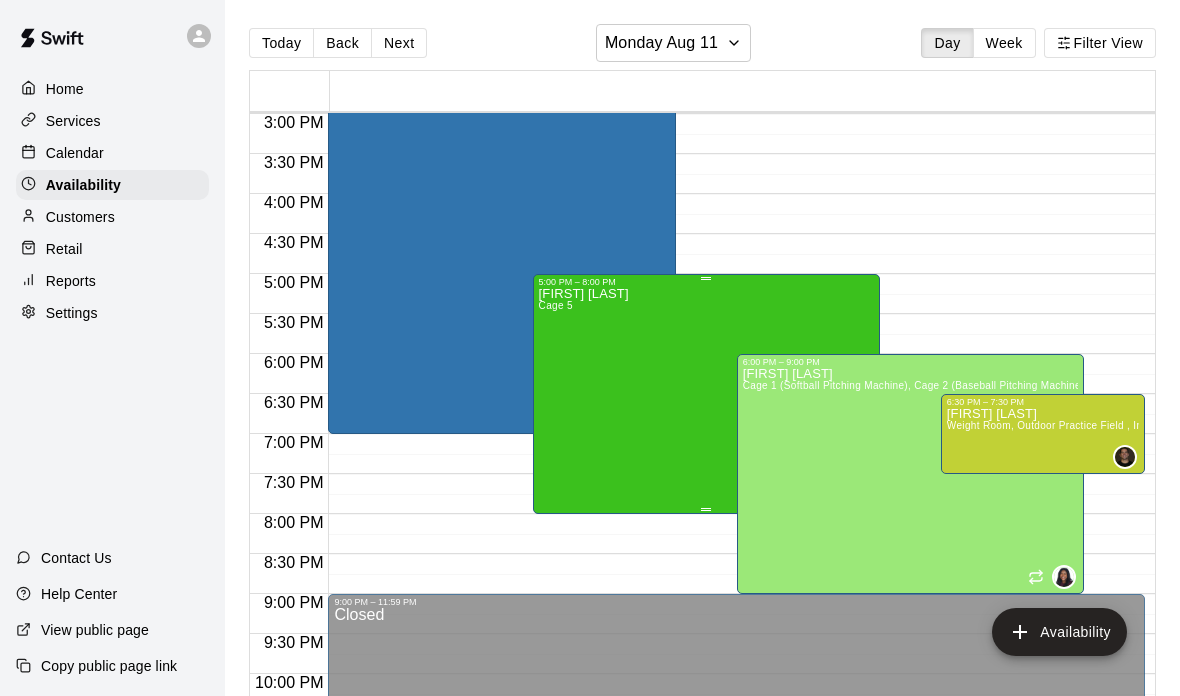 click on "JT Marr Cage 5" at bounding box center [706, 635] 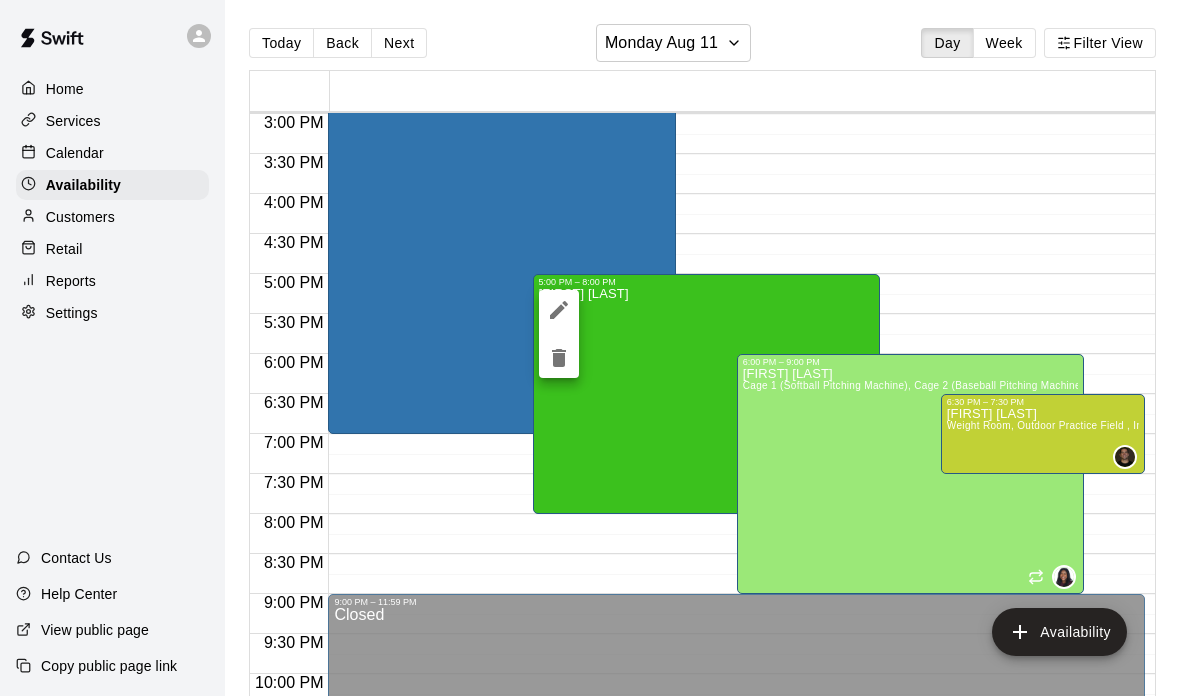 click at bounding box center [590, 348] 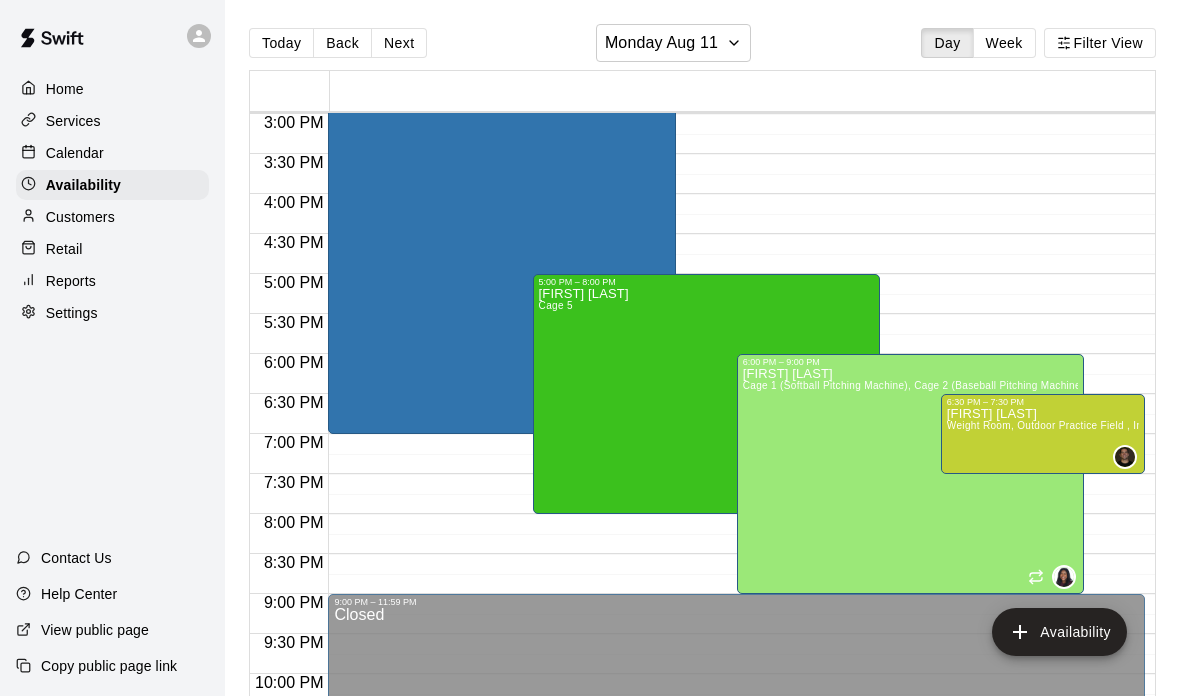 click on "Today Back Next Monday Aug 11 Day Week Filter View 11 Mon 12:00 AM 12:30 AM 1:00 AM 1:30 AM 2:00 AM 2:30 AM 3:00 AM 3:30 AM 4:00 AM 4:30 AM 5:00 AM 5:30 AM 6:00 AM 6:30 AM 7:00 AM 7:30 AM 8:00 AM 8:30 AM 9:00 AM 9:30 AM 10:00 AM 10:30 AM 11:00 AM 11:30 AM 12:00 PM 12:30 PM 1:00 PM 1:30 PM 2:00 PM 2:30 PM 3:00 PM 3:30 PM 4:00 PM 4:30 PM 5:00 PM 5:30 PM 6:00 PM 6:30 PM 7:00 PM 7:30 PM 8:00 PM 8:30 PM 9:00 PM 9:30 PM 10:00 PM 10:30 PM 11:00 PM 11:30 PM 12:00 AM – 9:00 AM Closed 2:00 PM – 7:00 PM Ben  Boykin  Cage 6 (HitTrax) , Cage 4 (Baseball Pitching Machine), Cage 2 (Baseball Pitching Machine) 9:00 PM – 11:59 PM Closed 5:00 PM – 8:00 PM JT Marr Cage 5  6:00 PM – 9:00 PM KaDedra Temple Cage 1 (Softball Pitching Machine), Cage 2 (Baseball Pitching Machine), Cage 3, Cage 4 (Baseball Pitching Machine), Cage 5 , Cage 6 (HitTrax) , Cage 7, Cage 8, Cage 9, Cage 10, Weight Room, Outdoor Practice Field , Indoor MT Team Training  6:30 PM – 7:30 PM Kyle Harris Availability" at bounding box center (702, 364) 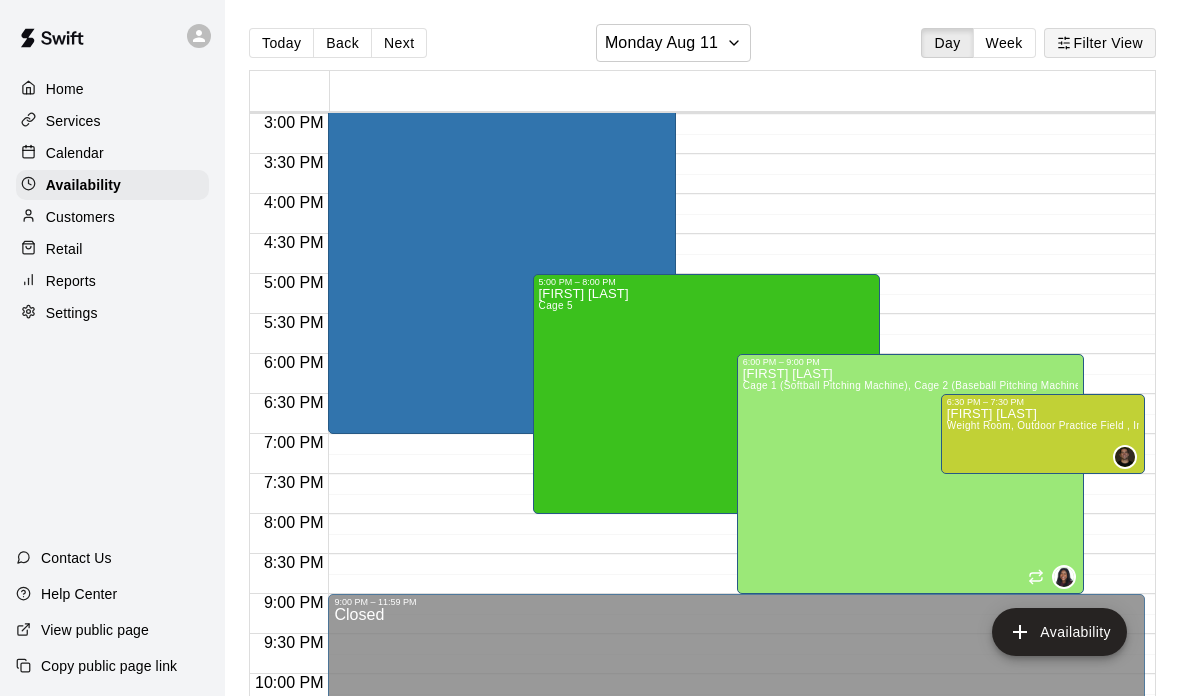click on "Filter View" at bounding box center [1100, 43] 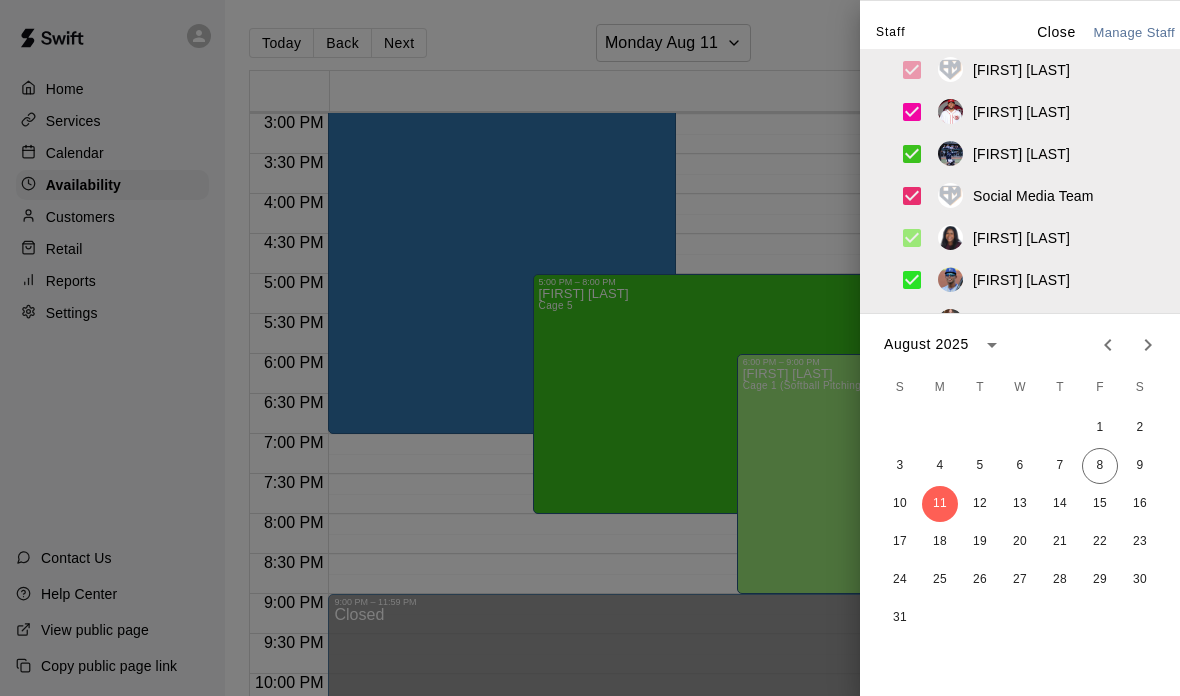 click on "JT Marr" at bounding box center [1021, 154] 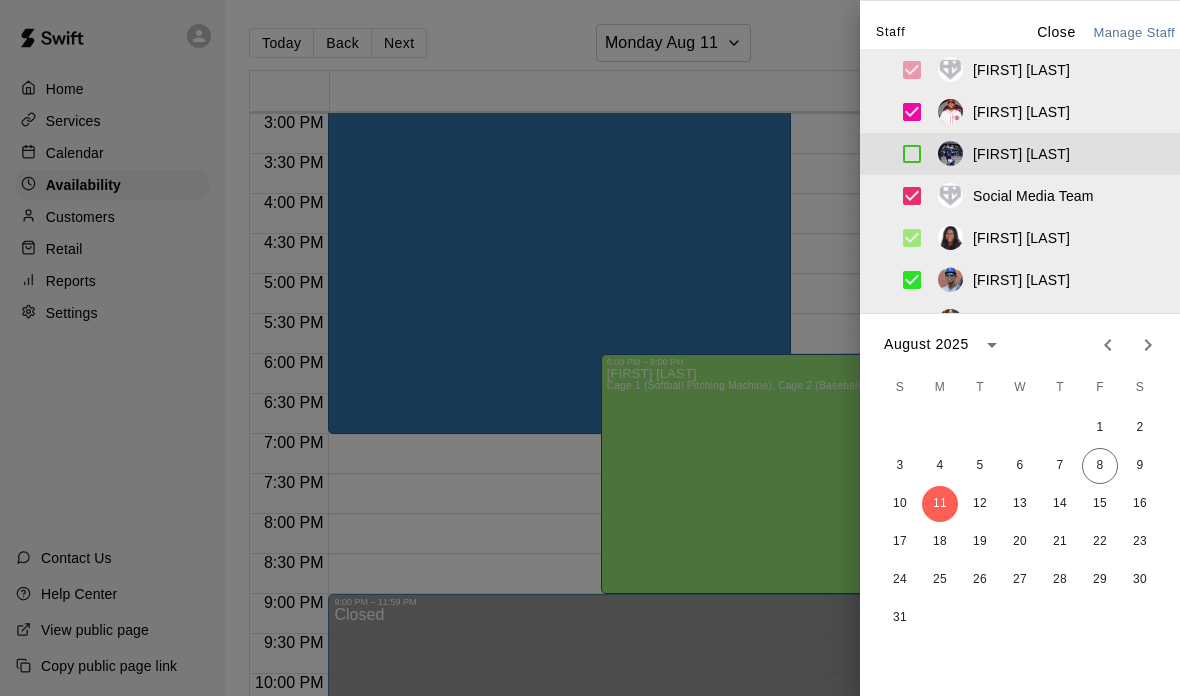 click on "JT Marr" at bounding box center [1021, 154] 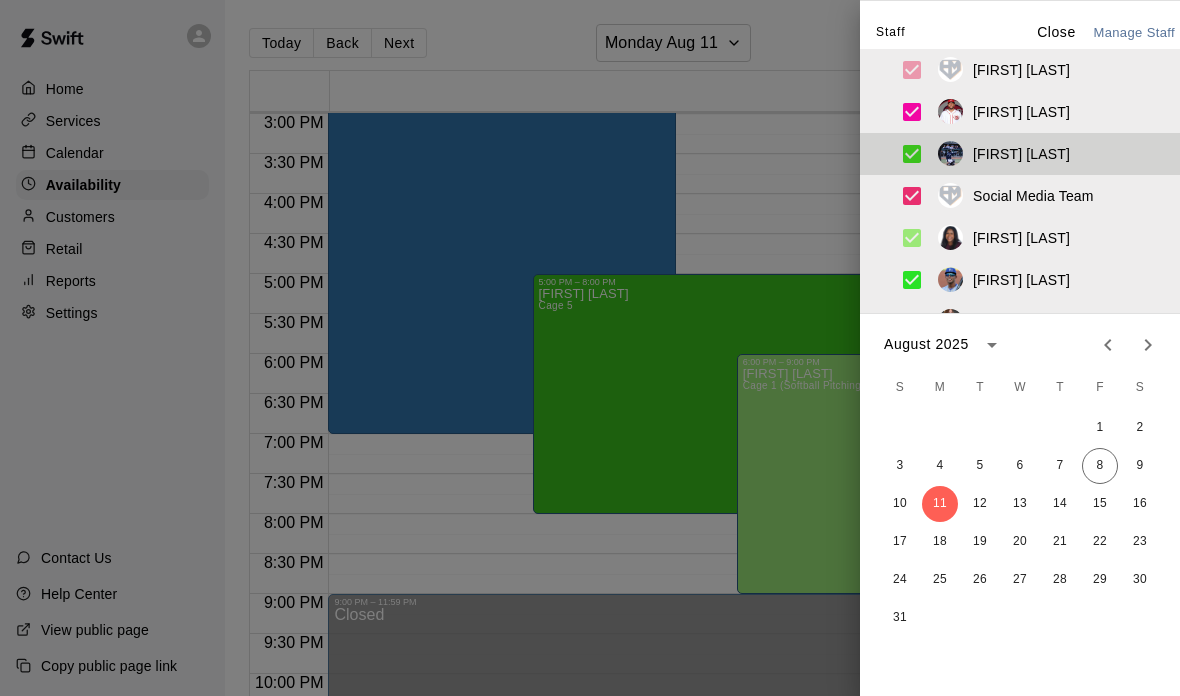 click at bounding box center [590, 348] 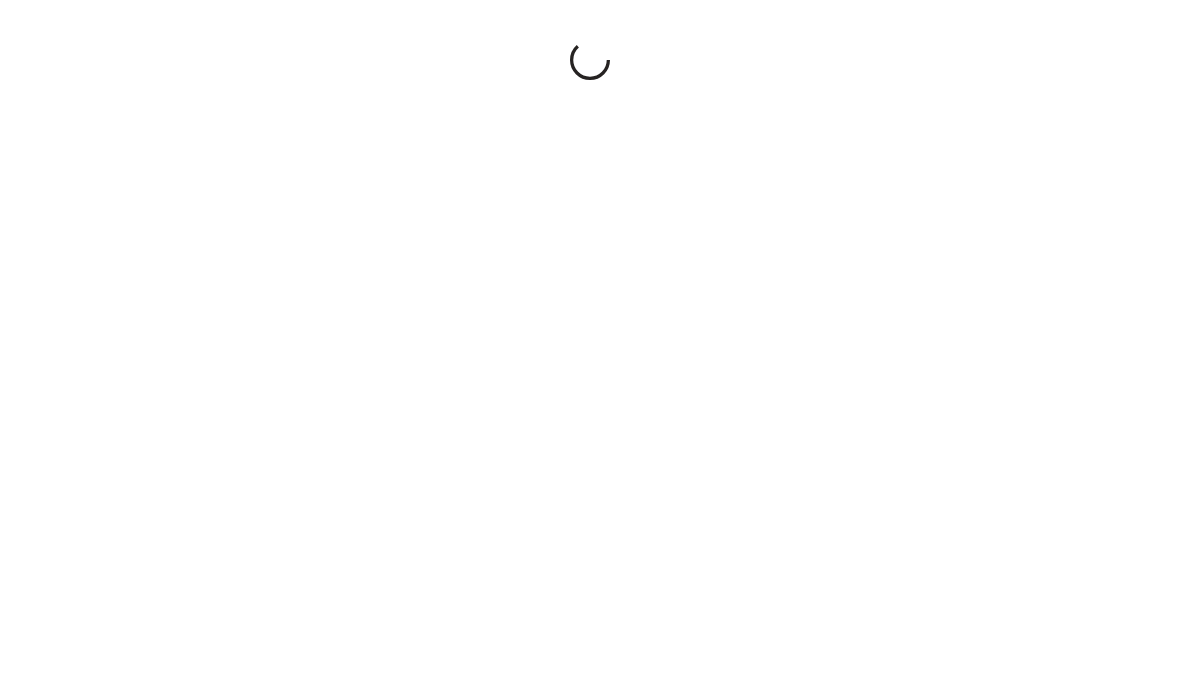 scroll, scrollTop: 0, scrollLeft: 0, axis: both 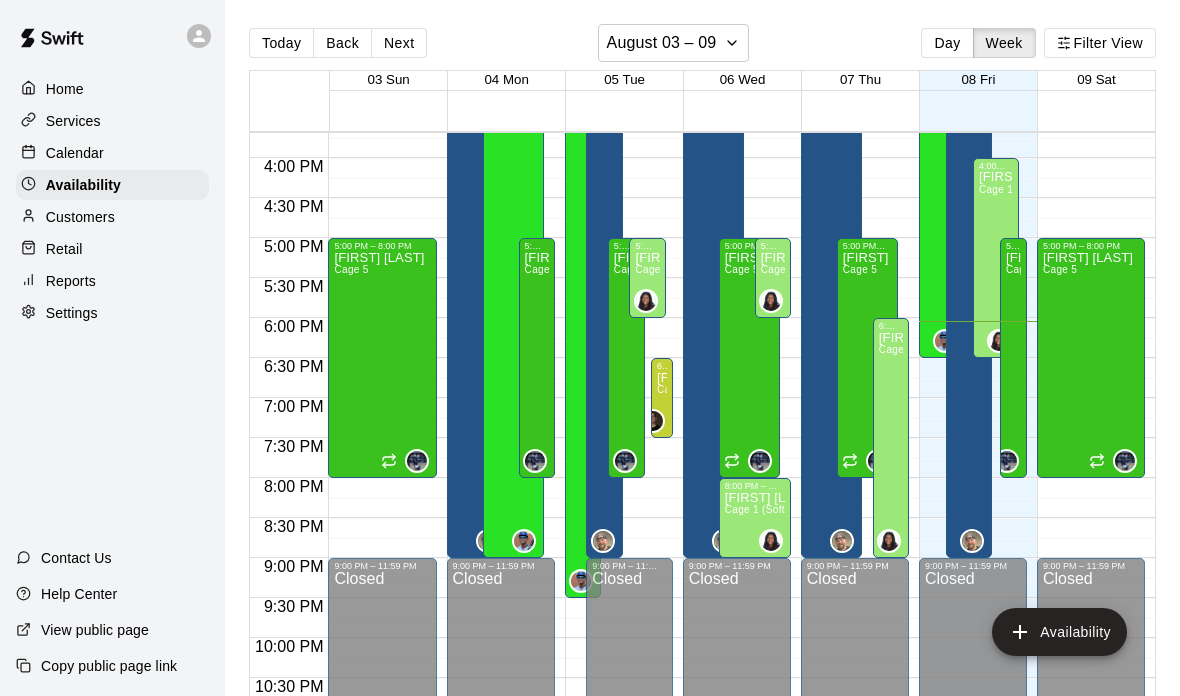 click on "Calendar" at bounding box center [112, 153] 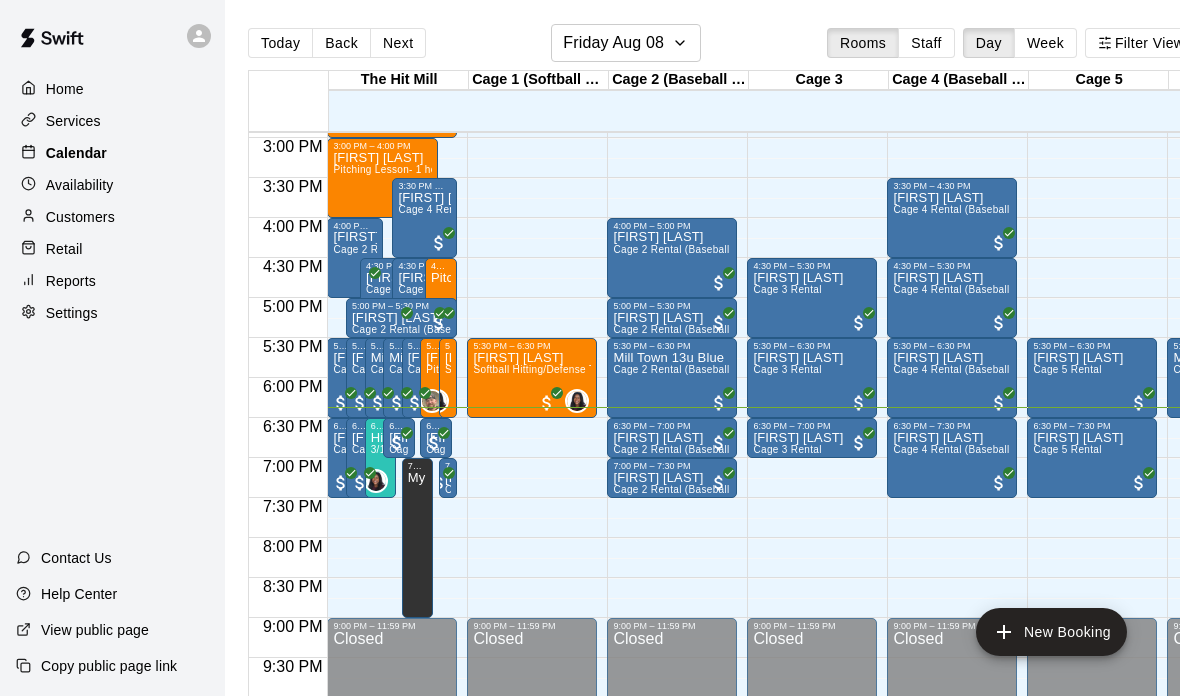 scroll, scrollTop: 1233, scrollLeft: 252, axis: both 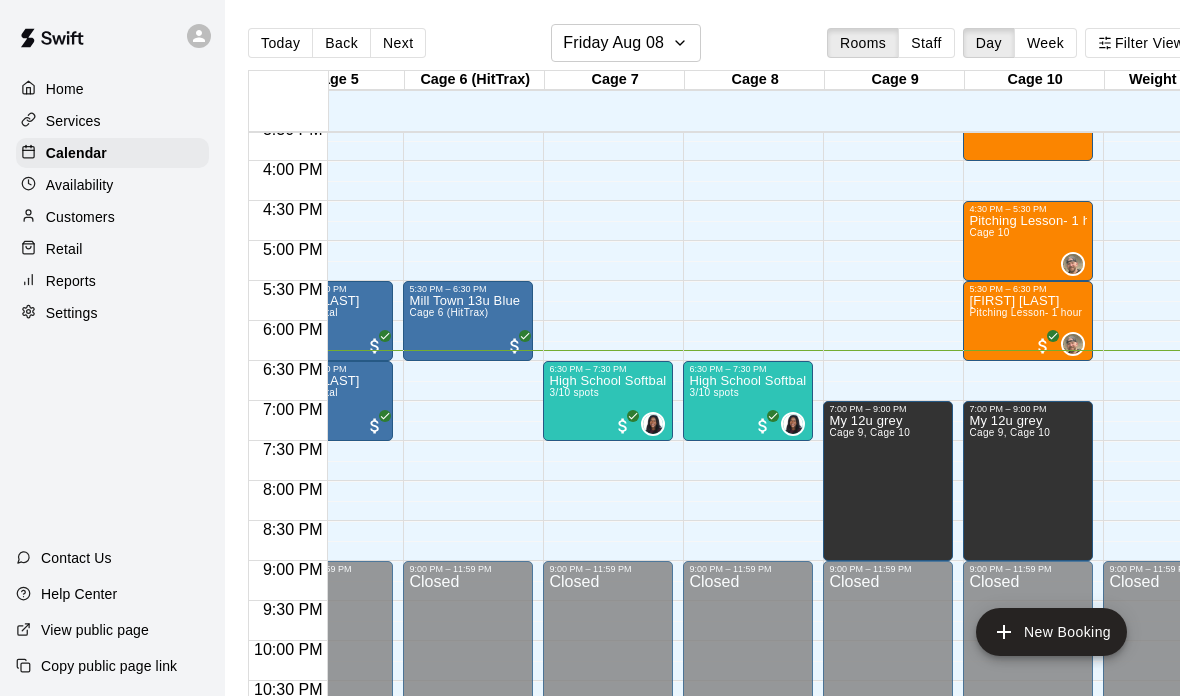 click on "Retail" at bounding box center [112, 249] 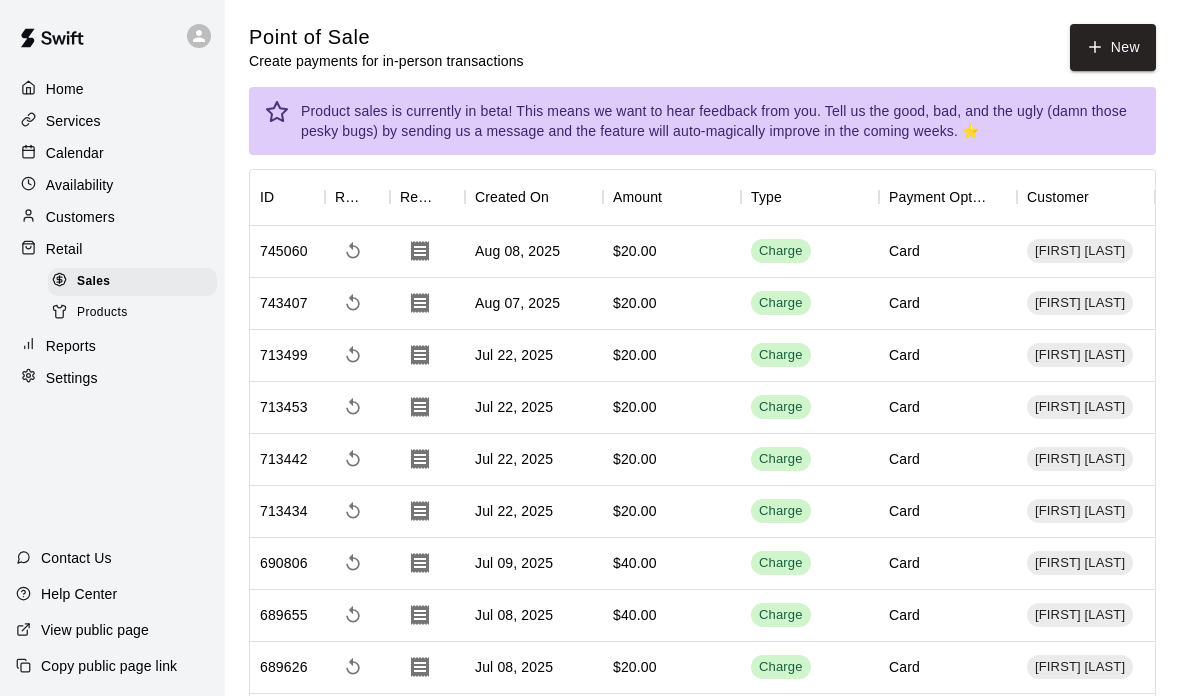 click on "Calendar" at bounding box center [75, 153] 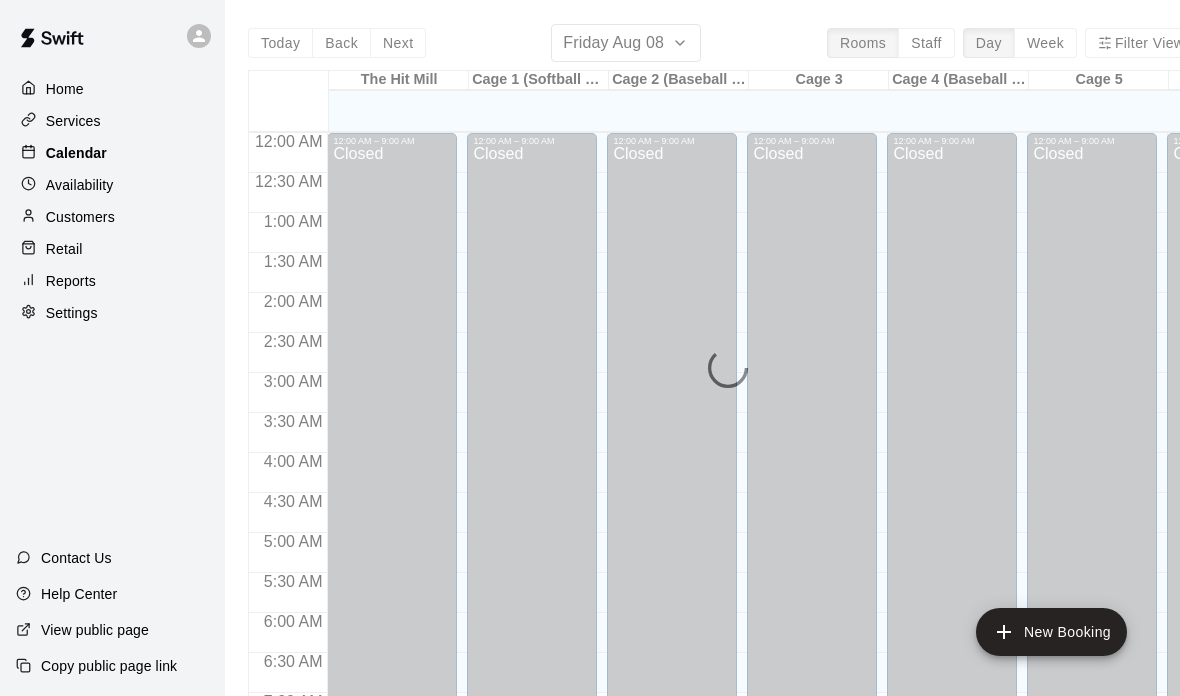scroll, scrollTop: 1195, scrollLeft: 0, axis: vertical 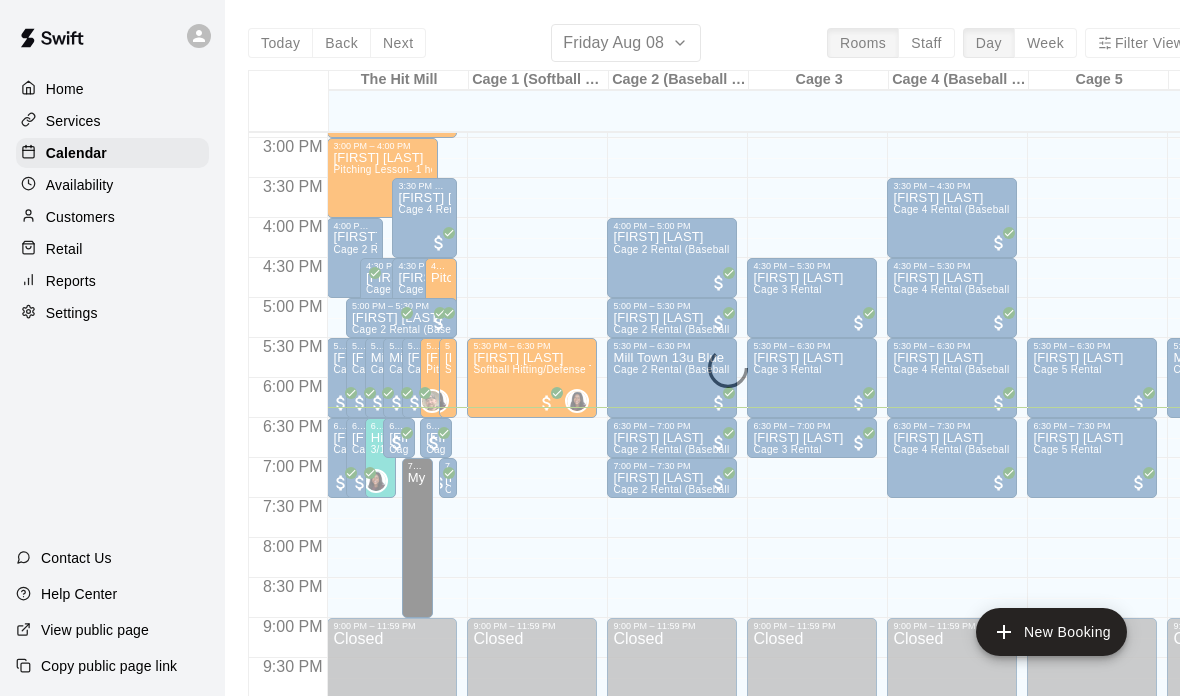 click on "Customers" at bounding box center [80, 217] 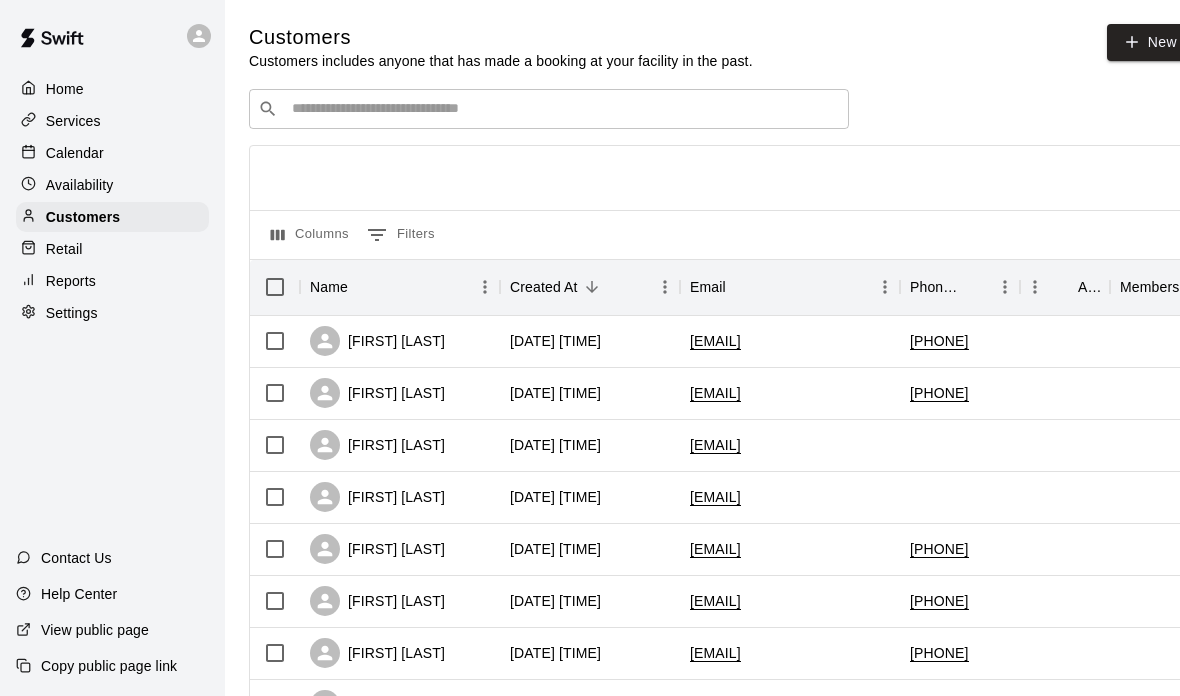 click at bounding box center [563, 109] 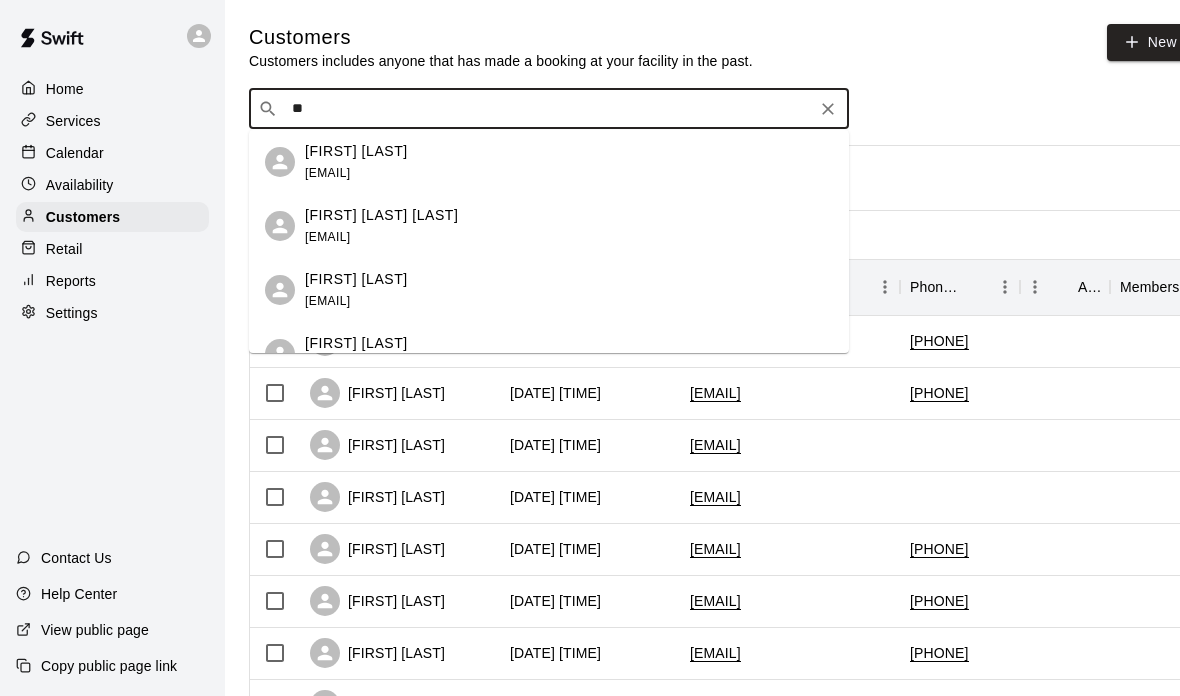 type on "*" 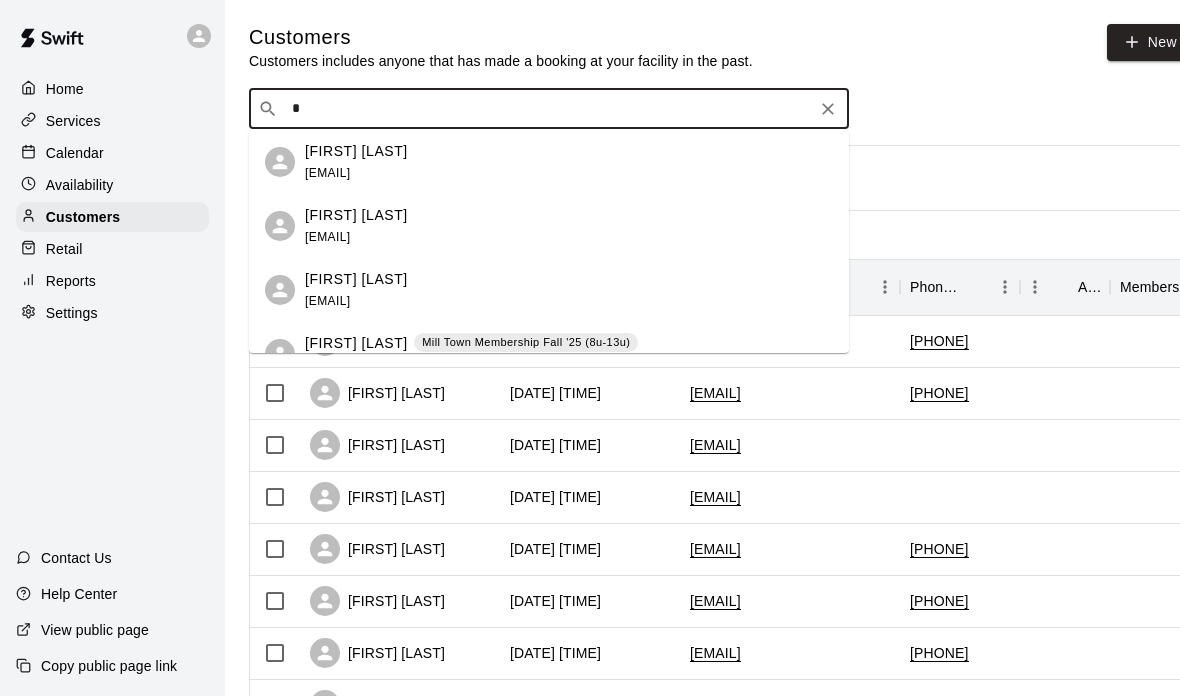 type 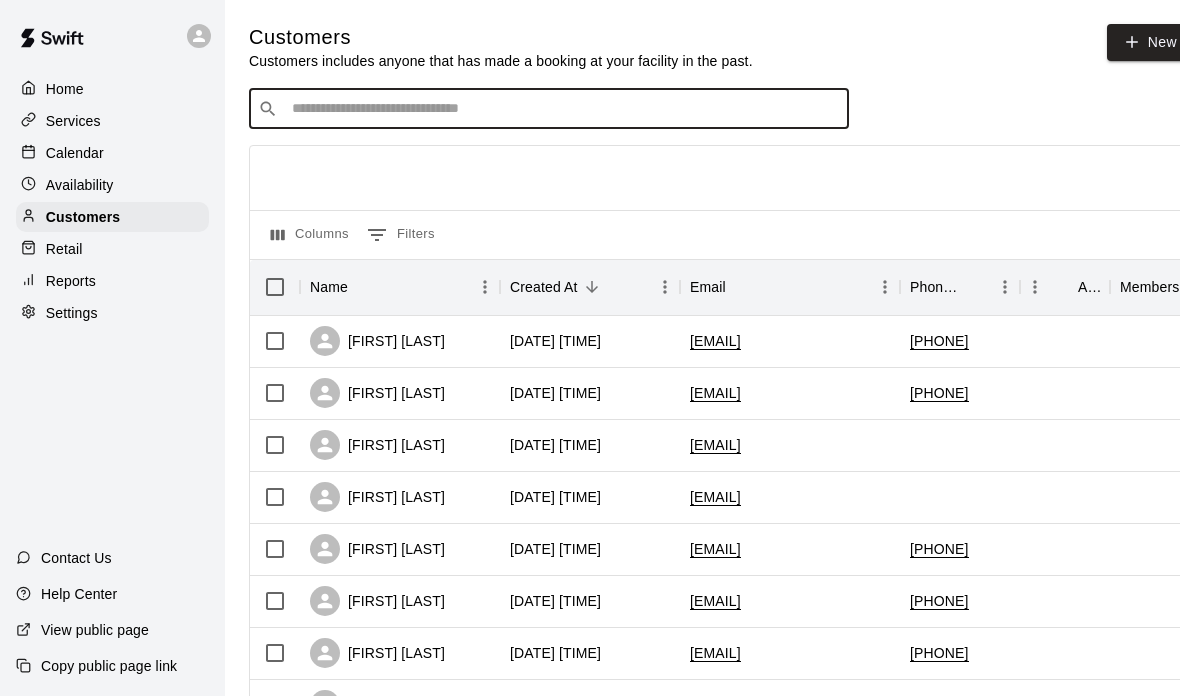 click on "Home" at bounding box center [65, 89] 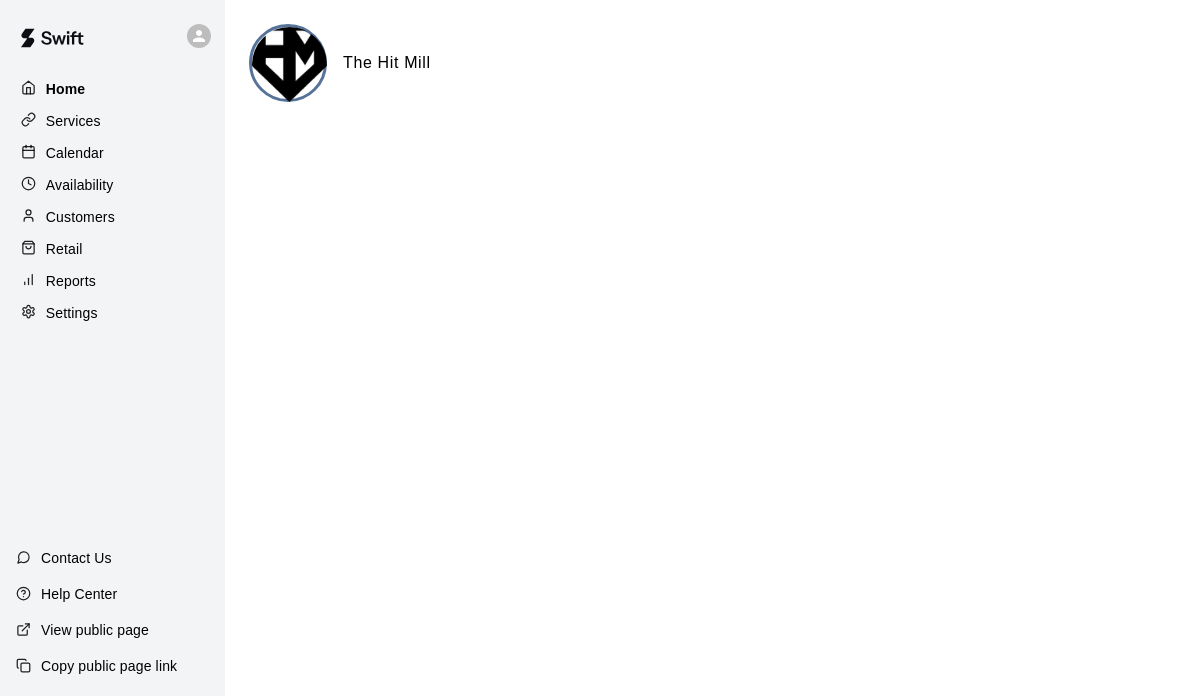 click on "Home" at bounding box center (66, 89) 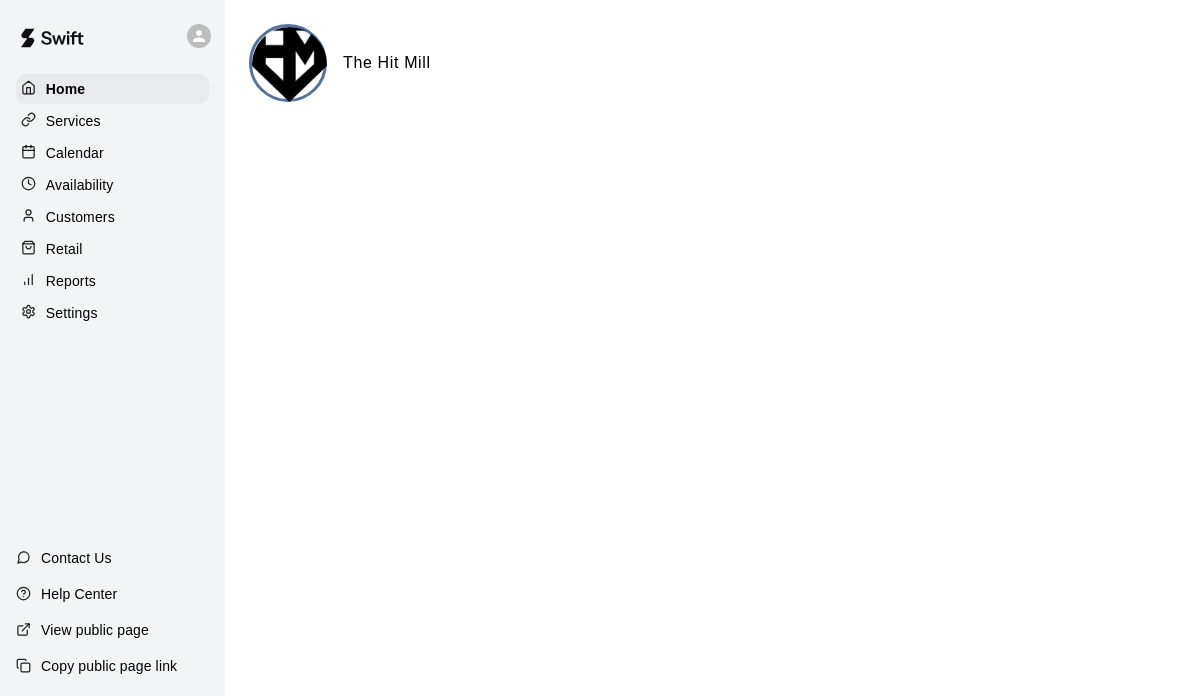 click at bounding box center (33, 121) 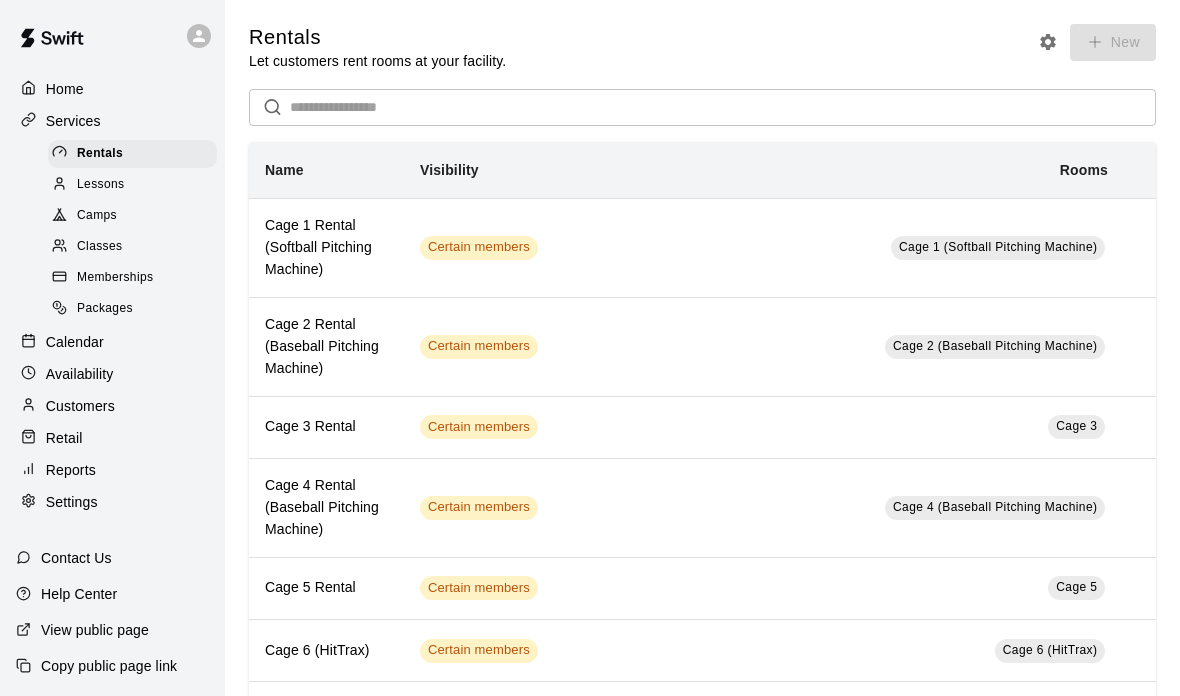 click on "Services" at bounding box center [73, 121] 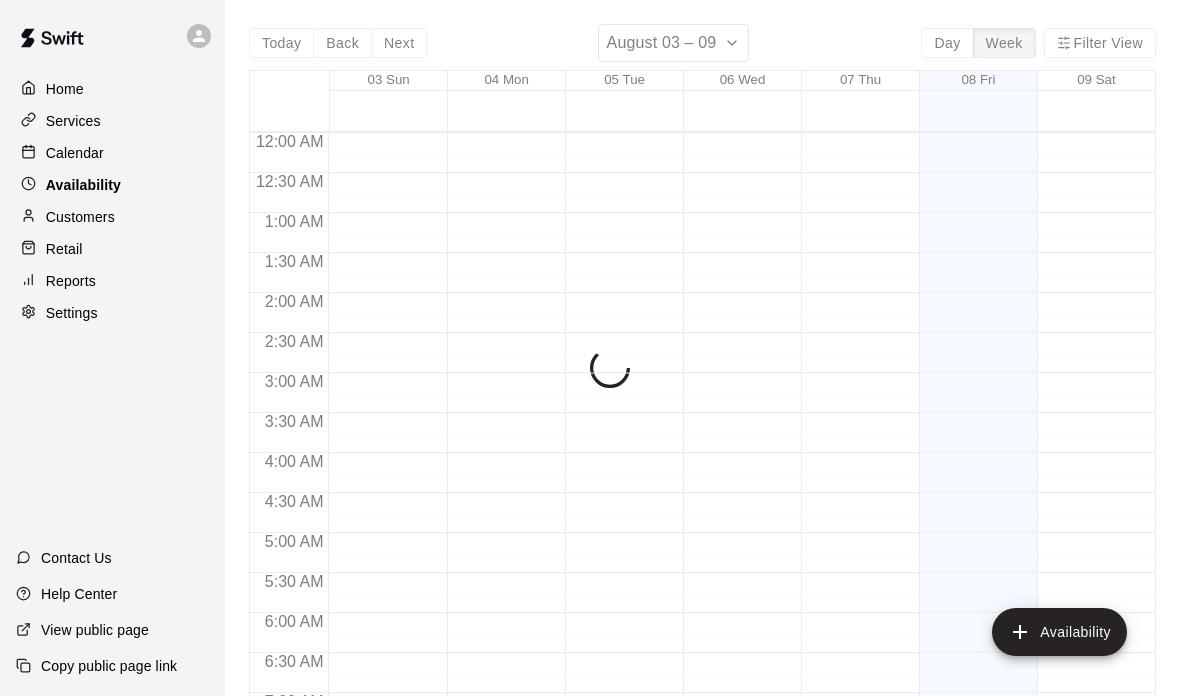 scroll, scrollTop: 1255, scrollLeft: 0, axis: vertical 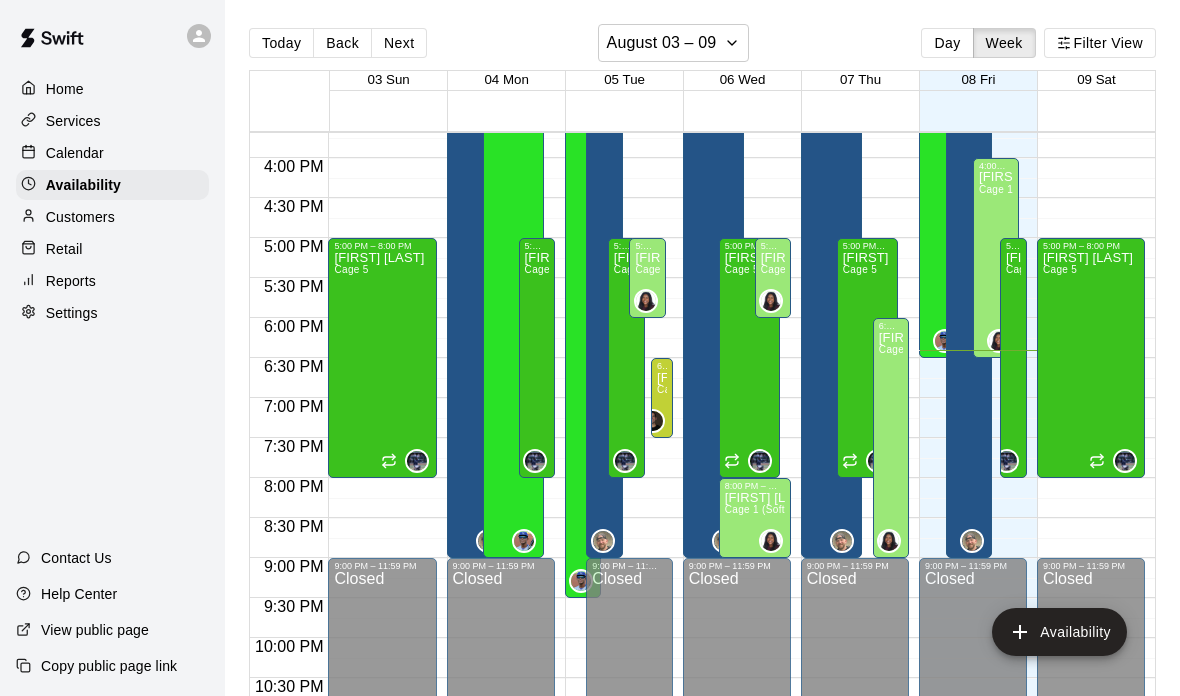 click on "Calendar" at bounding box center [75, 153] 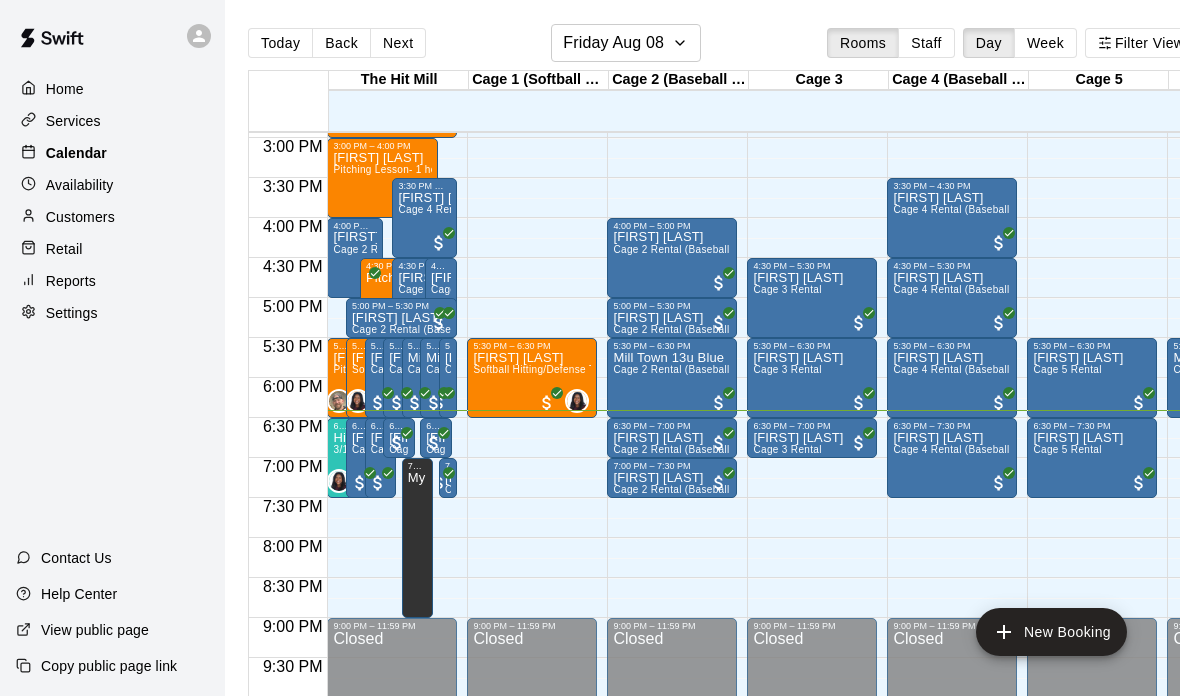 scroll, scrollTop: 1194, scrollLeft: 55, axis: both 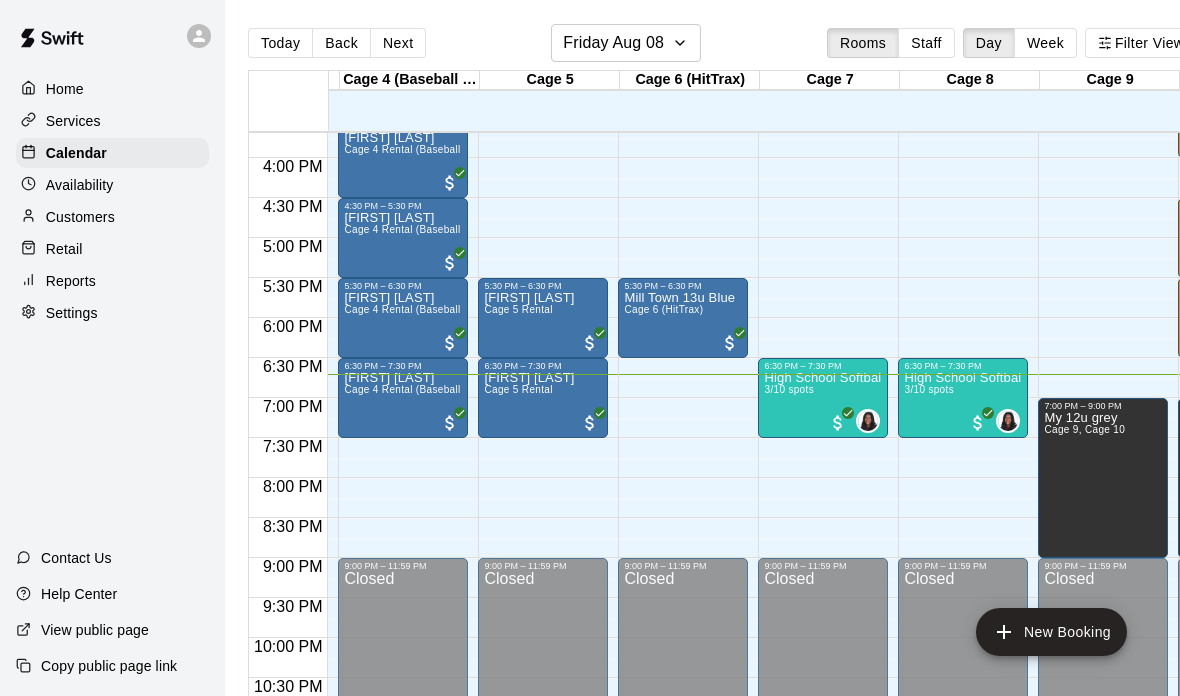 click on "Availability" at bounding box center [80, 185] 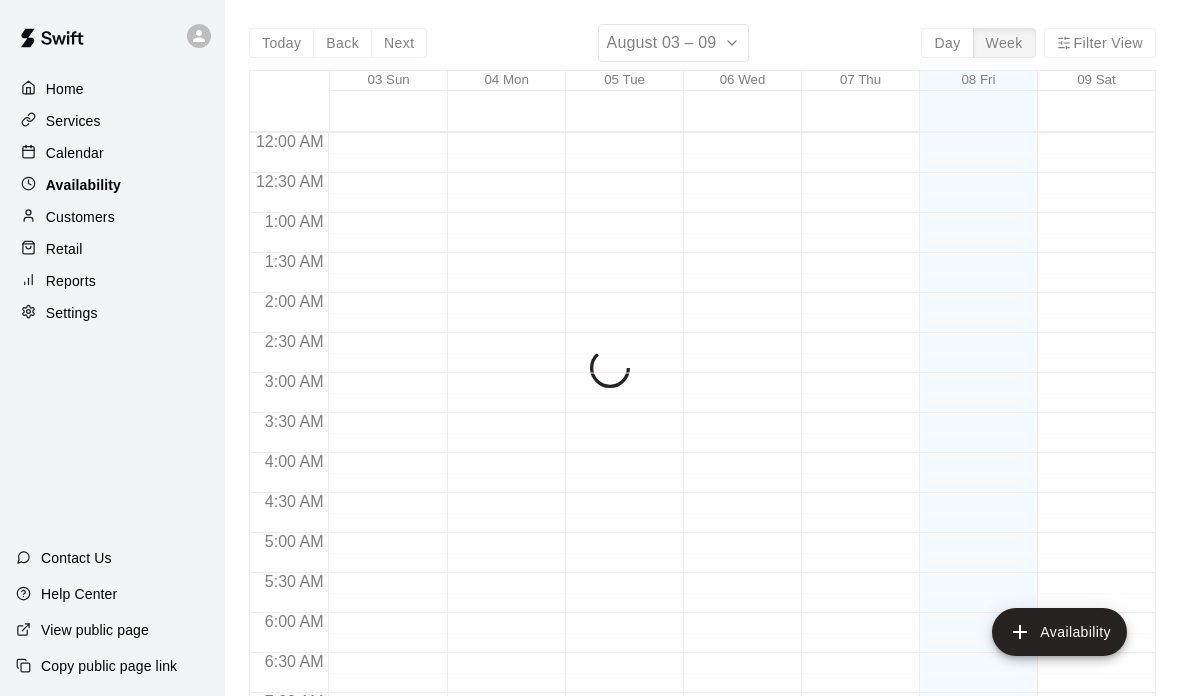 scroll, scrollTop: 1255, scrollLeft: 0, axis: vertical 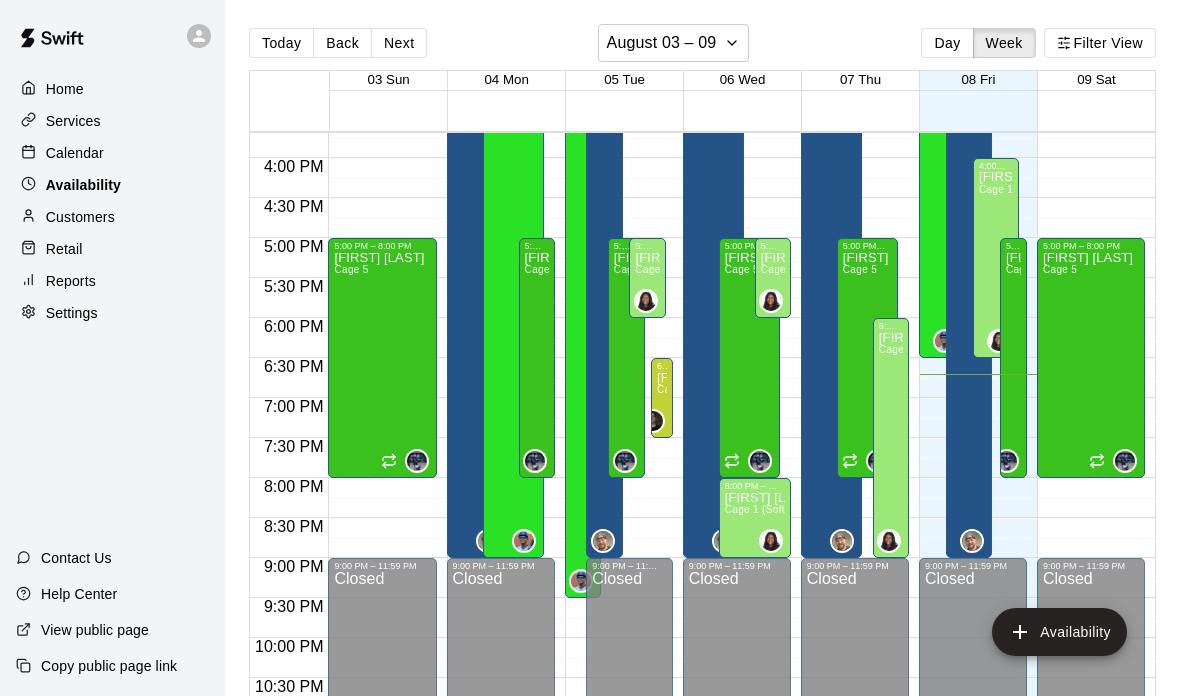 click on "Availability" at bounding box center [112, 185] 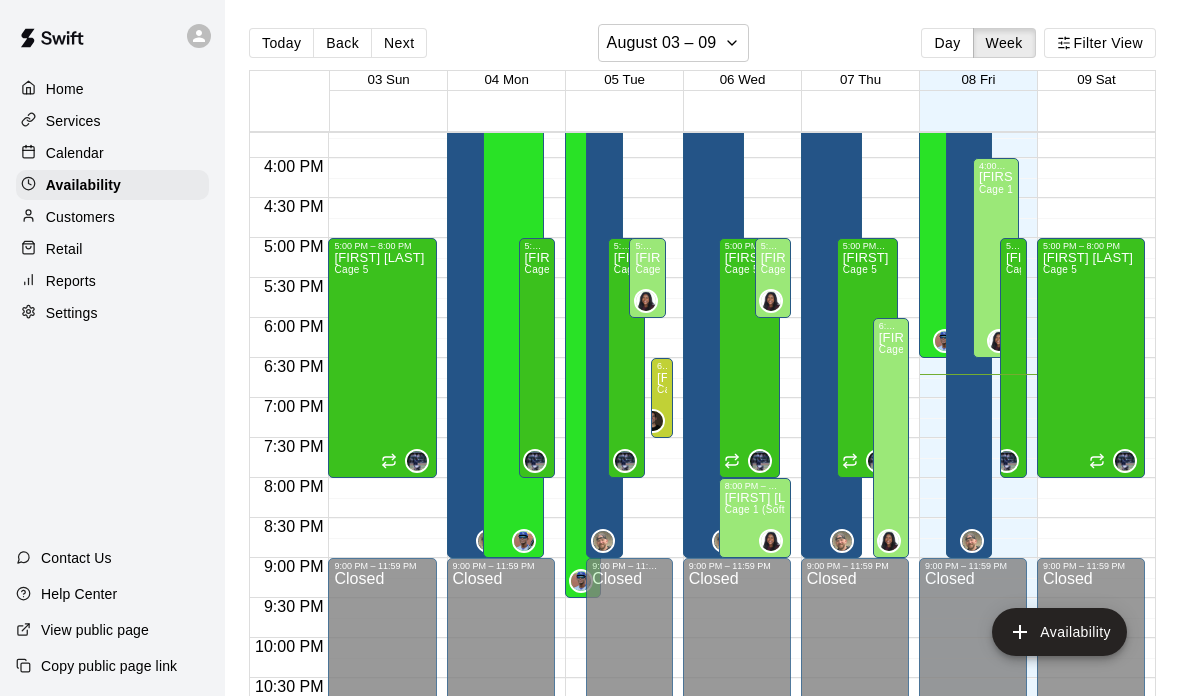 click on "Services" at bounding box center (73, 121) 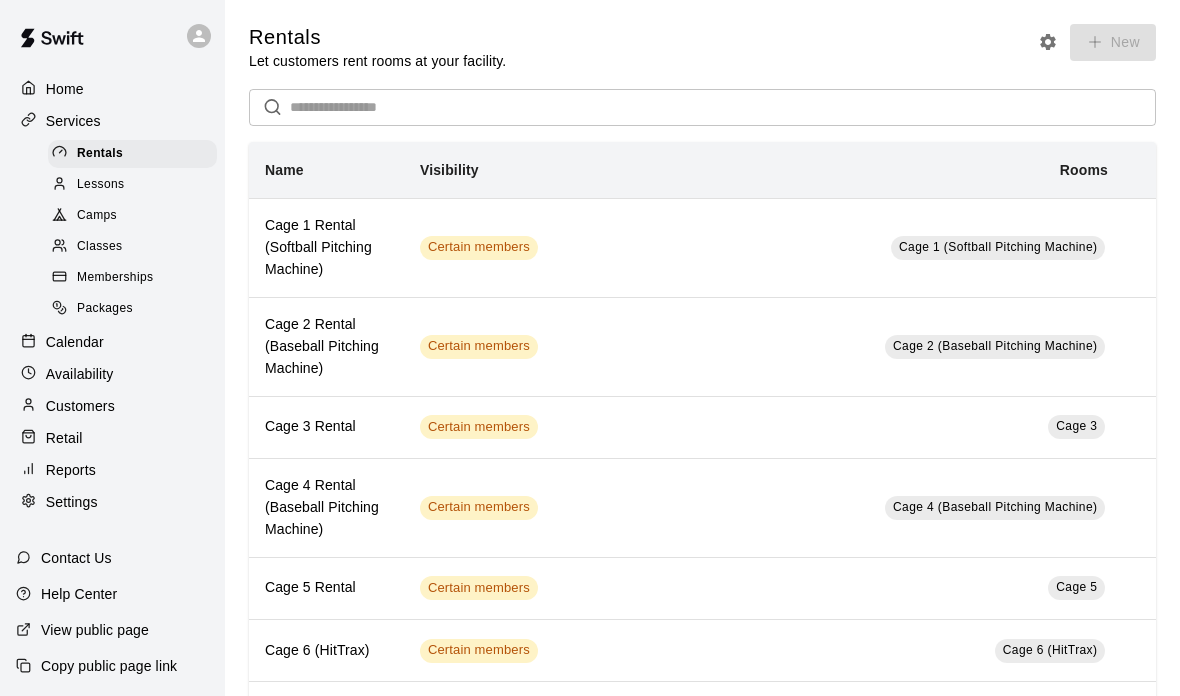 click on "Classes" at bounding box center (99, 247) 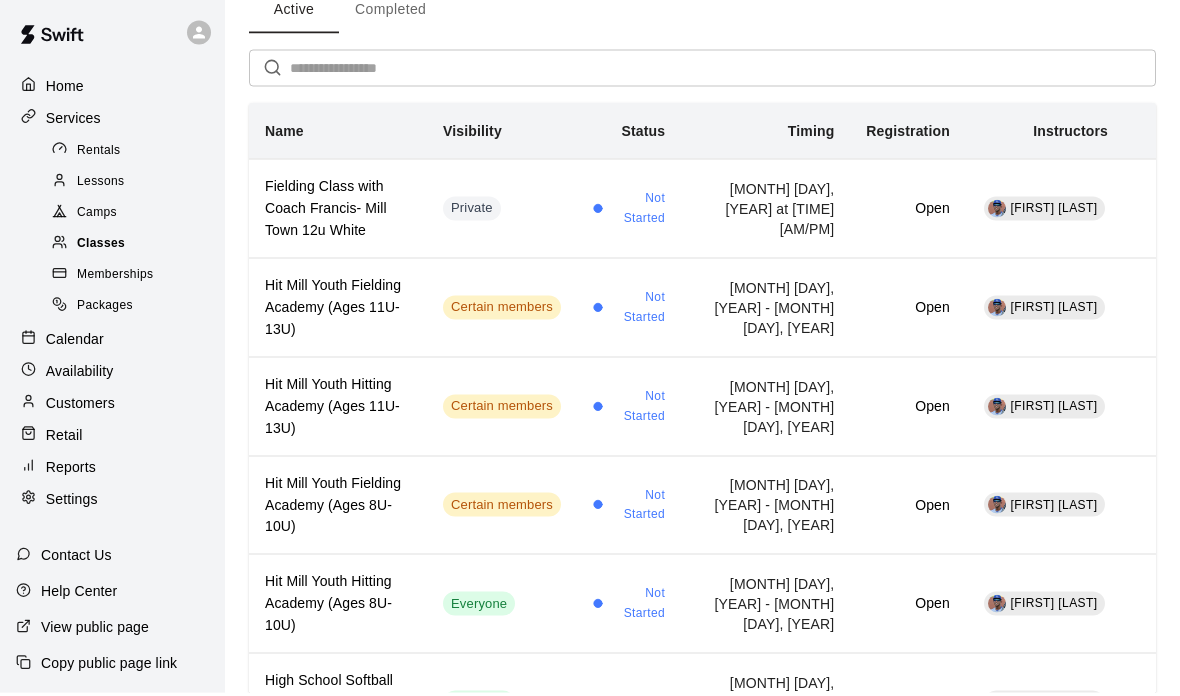 scroll, scrollTop: 97, scrollLeft: 0, axis: vertical 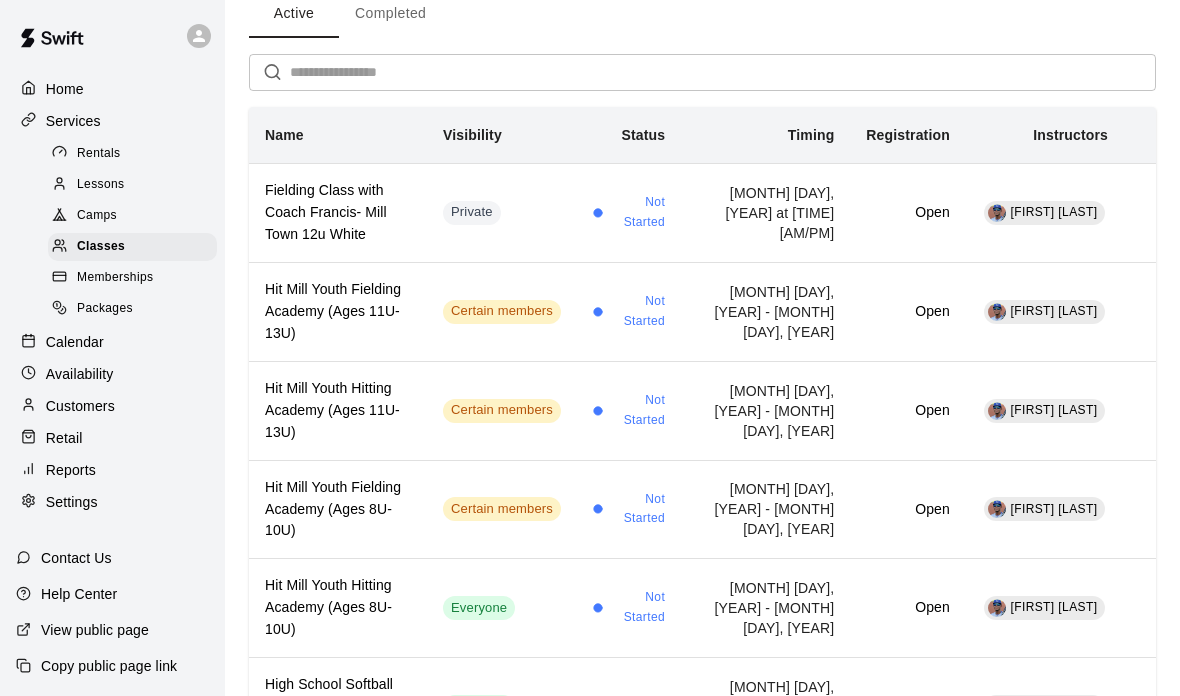 click at bounding box center [64, 309] 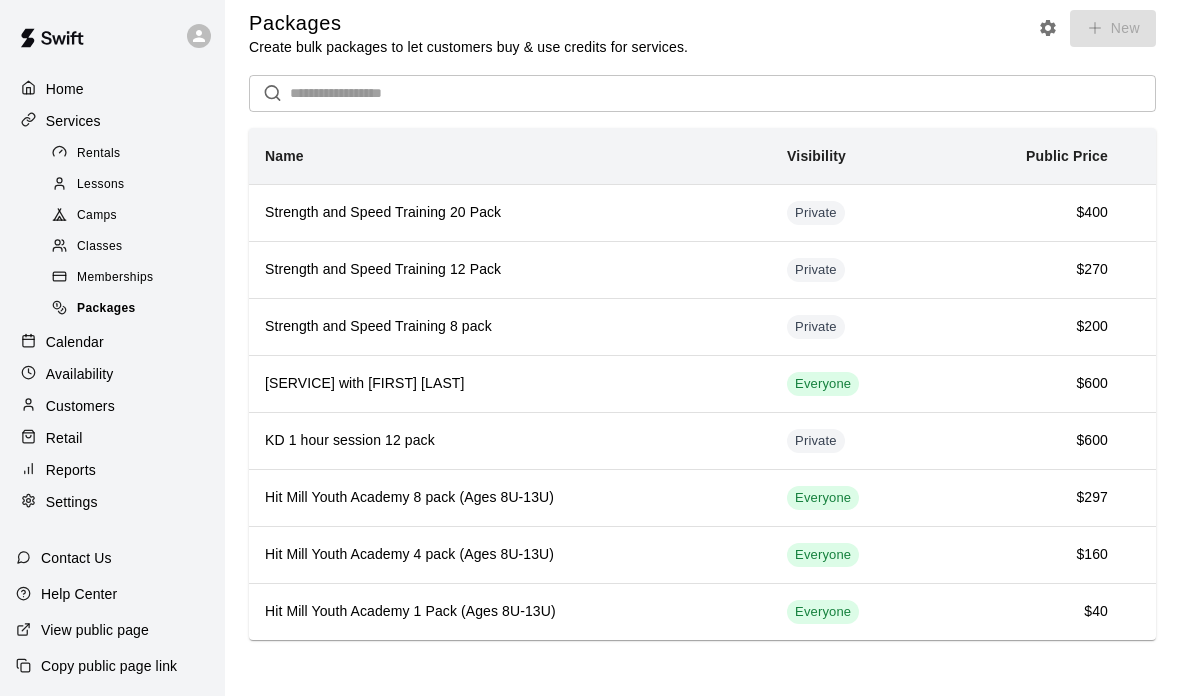 scroll, scrollTop: 15, scrollLeft: 0, axis: vertical 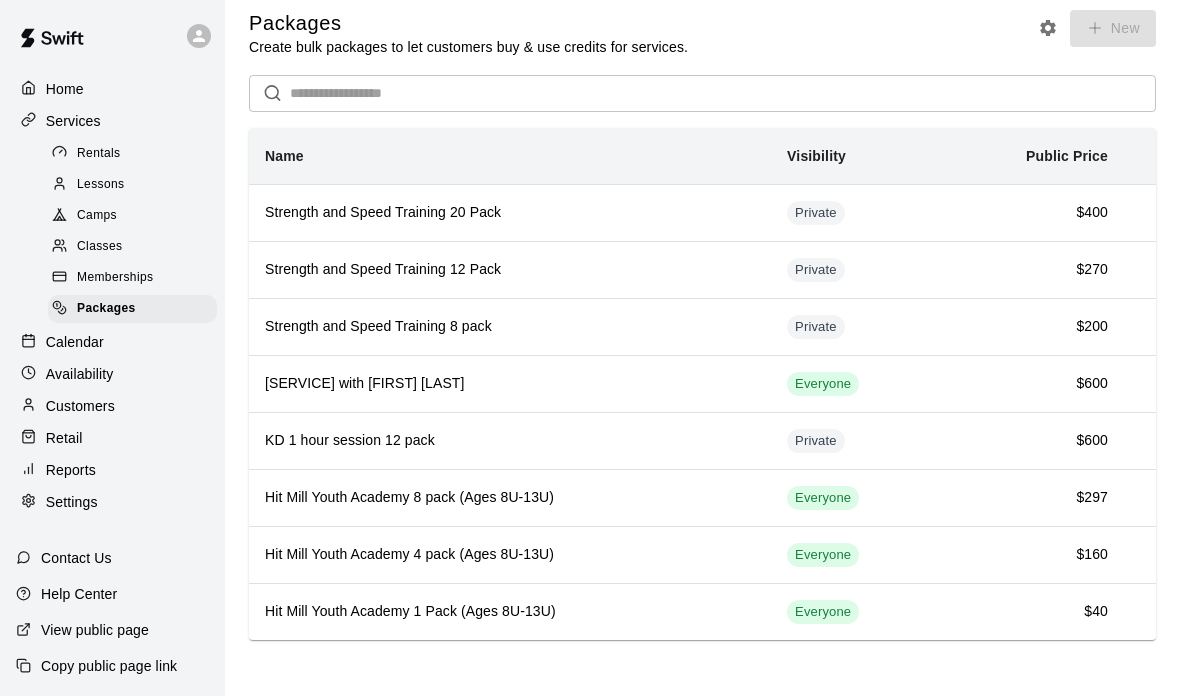 click on "Classes" at bounding box center [132, 247] 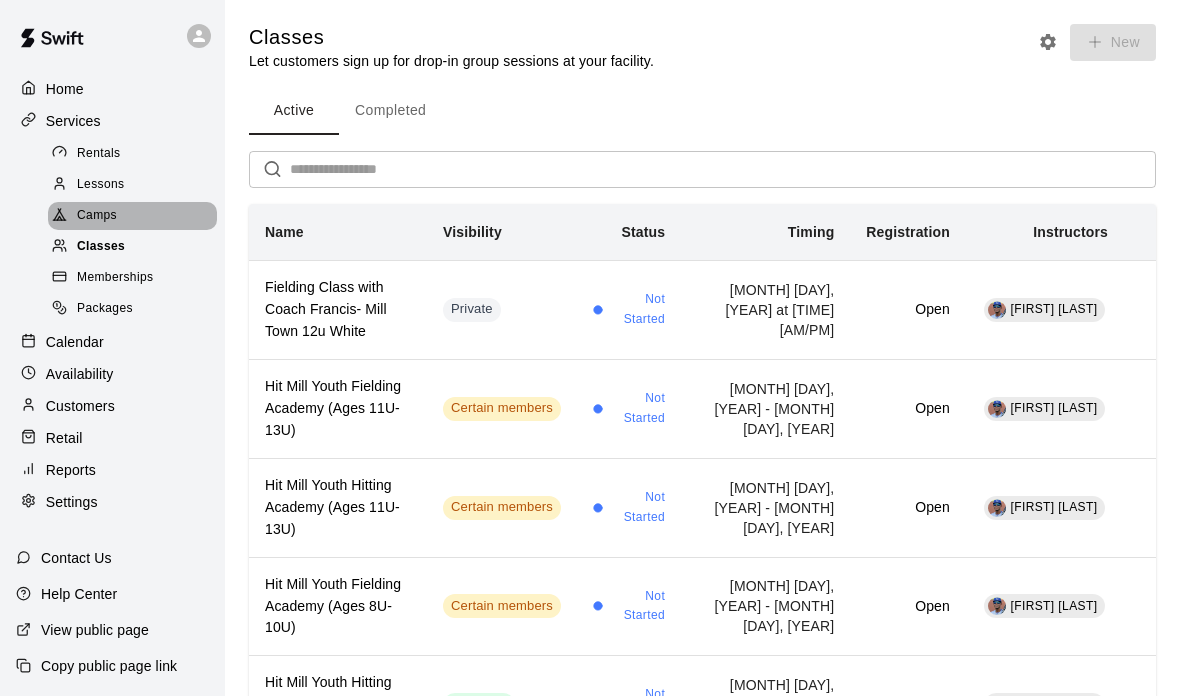 click on "Classes" at bounding box center [132, 247] 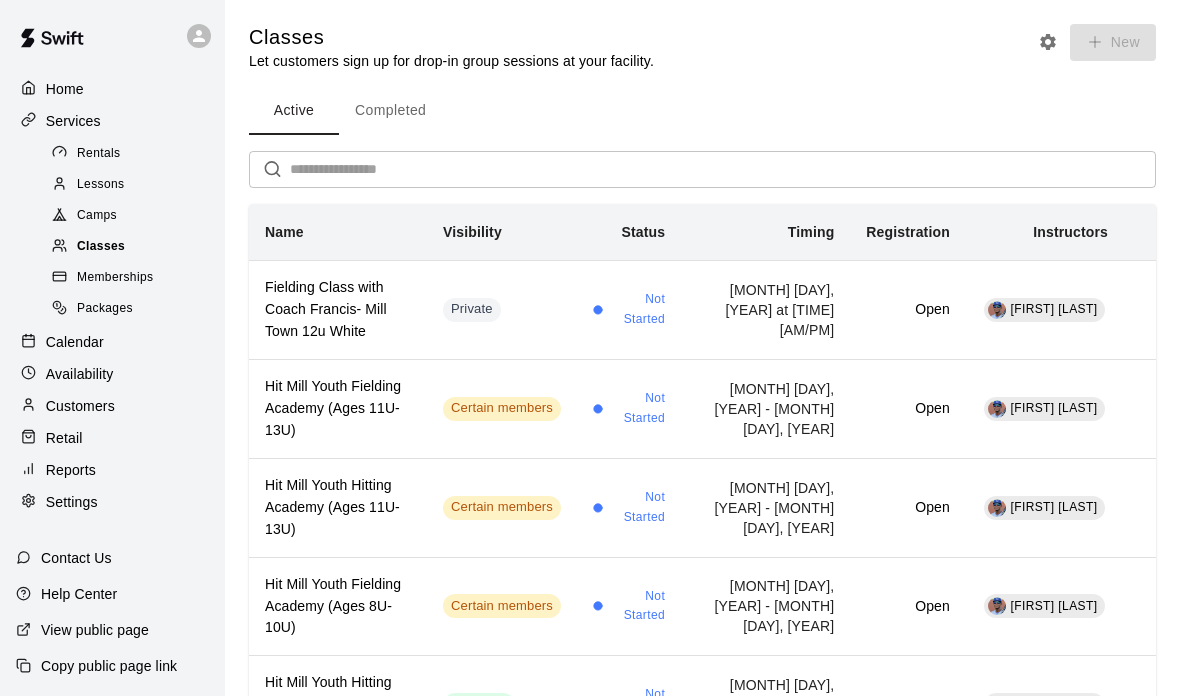 click on "Classes" at bounding box center [132, 247] 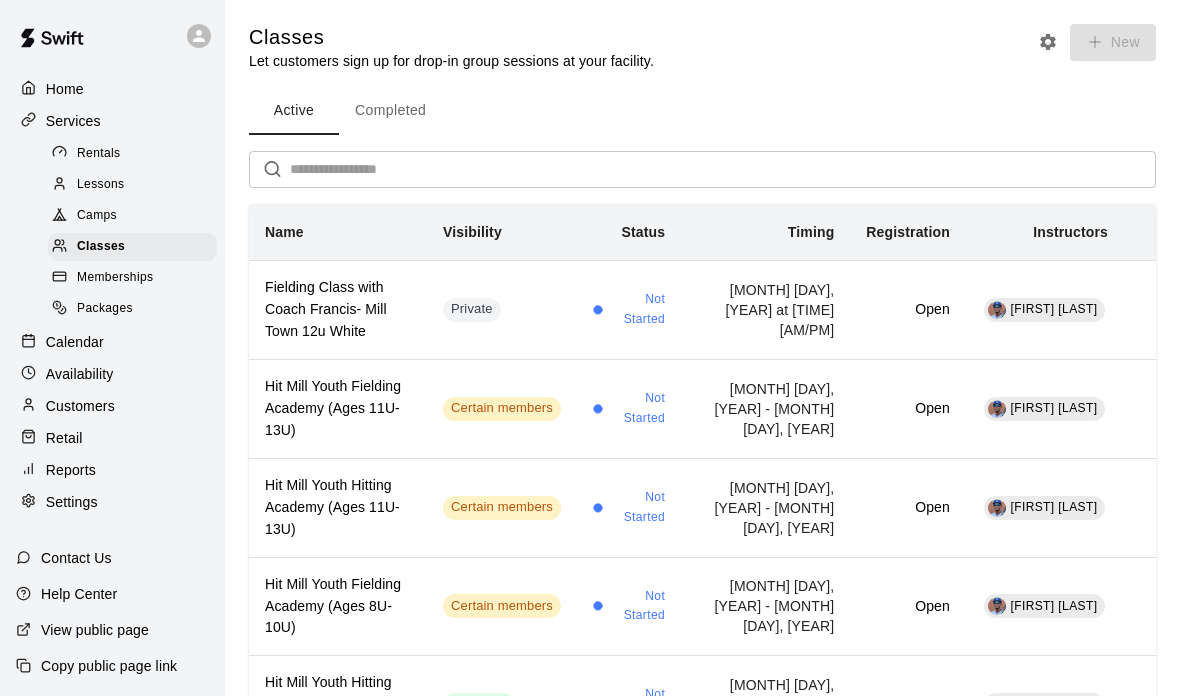 click on "Memberships" at bounding box center [115, 278] 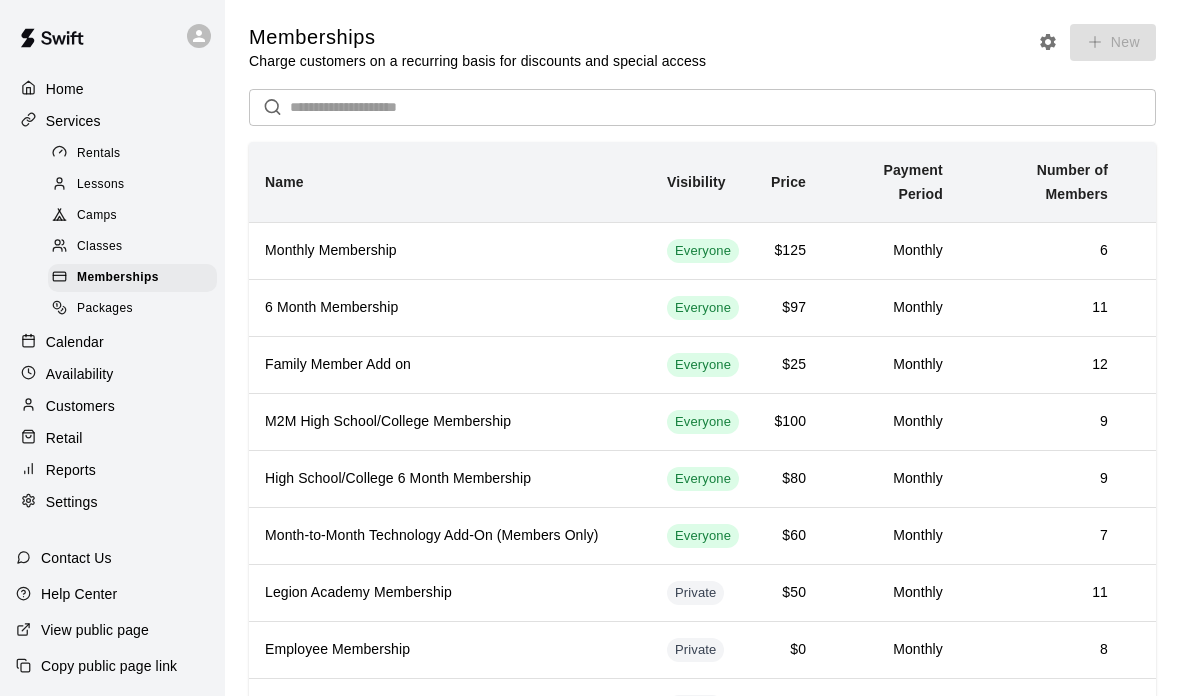 click on "Classes" at bounding box center (132, 247) 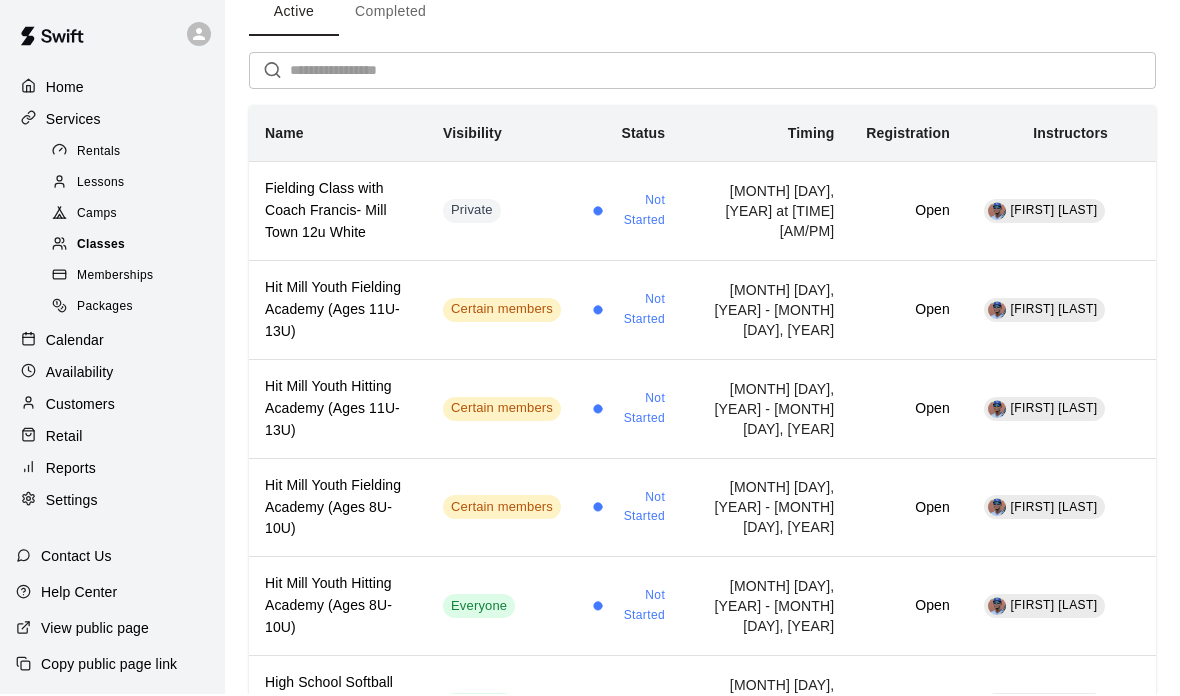 scroll, scrollTop: 0, scrollLeft: 0, axis: both 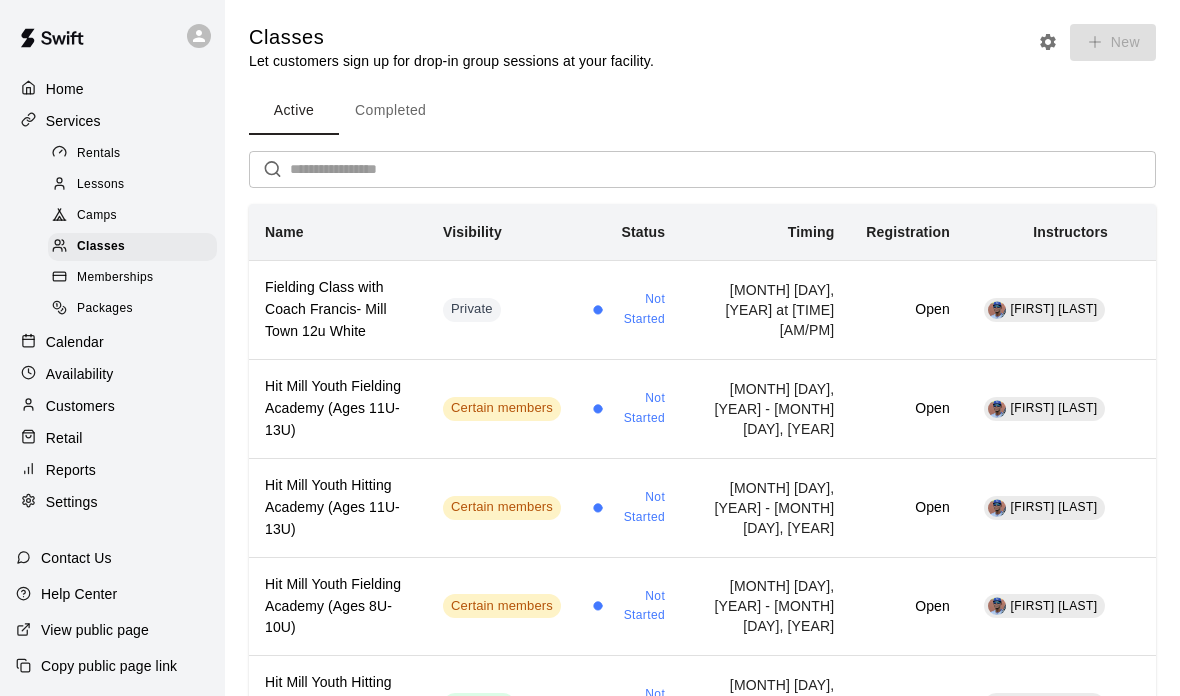 click on "Availability" at bounding box center (112, 374) 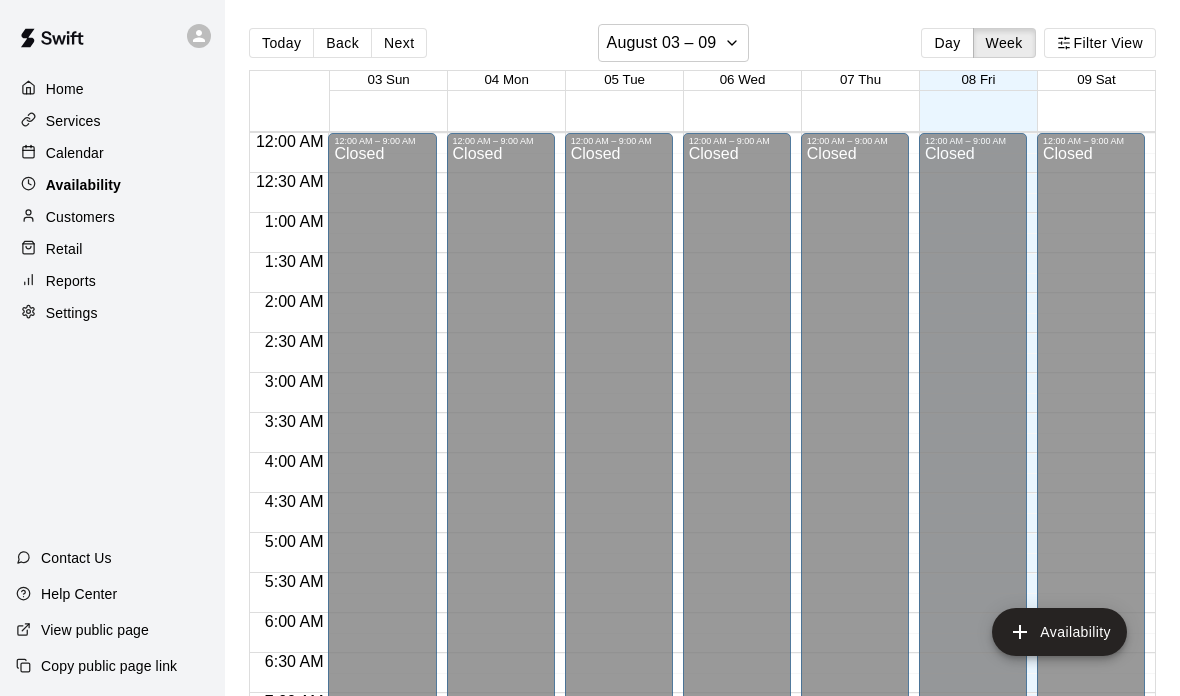 scroll, scrollTop: 80, scrollLeft: 0, axis: vertical 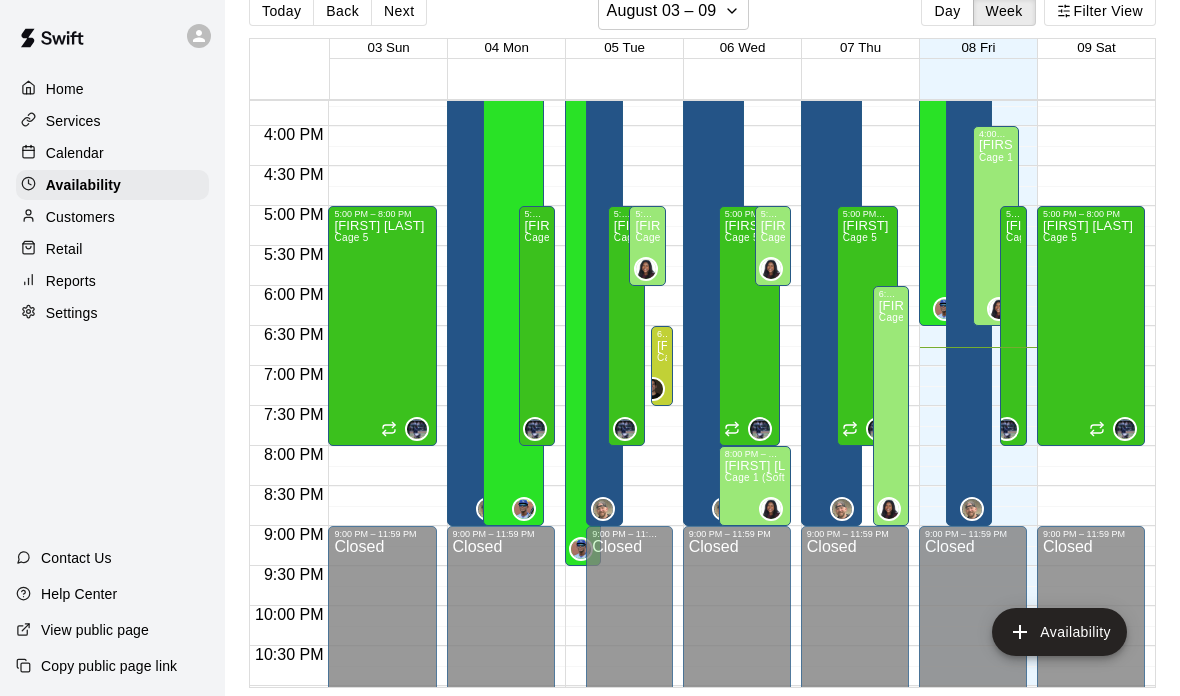 click on "Calendar" at bounding box center [75, 153] 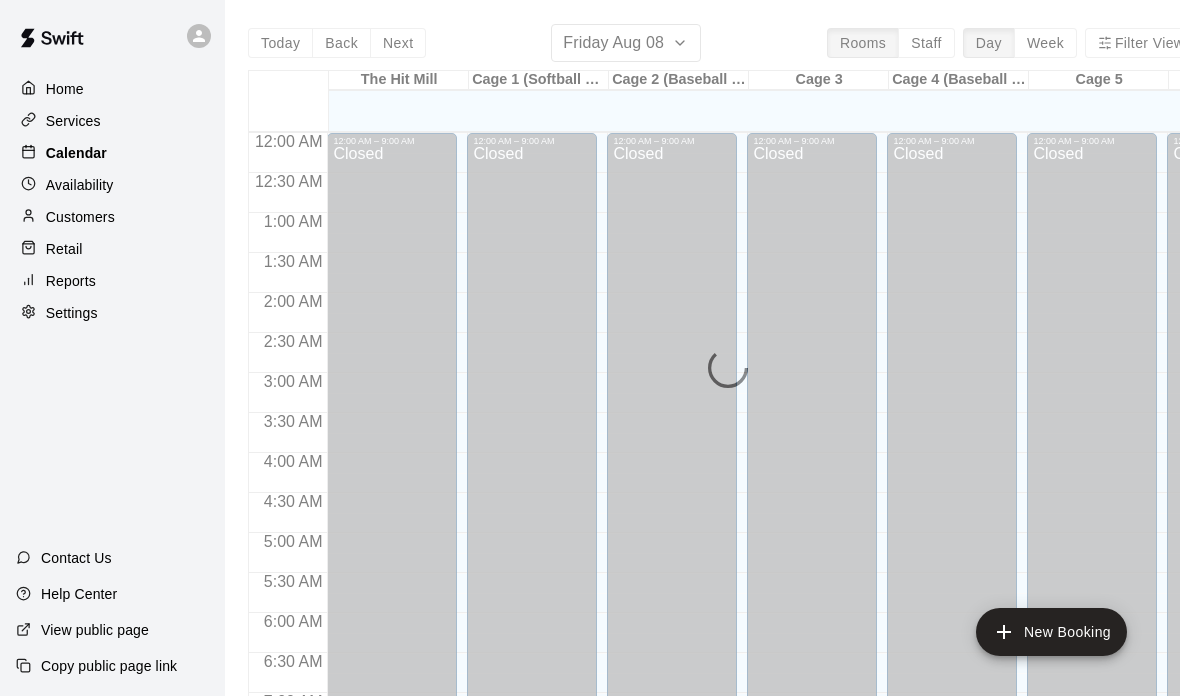 scroll, scrollTop: 1195, scrollLeft: 0, axis: vertical 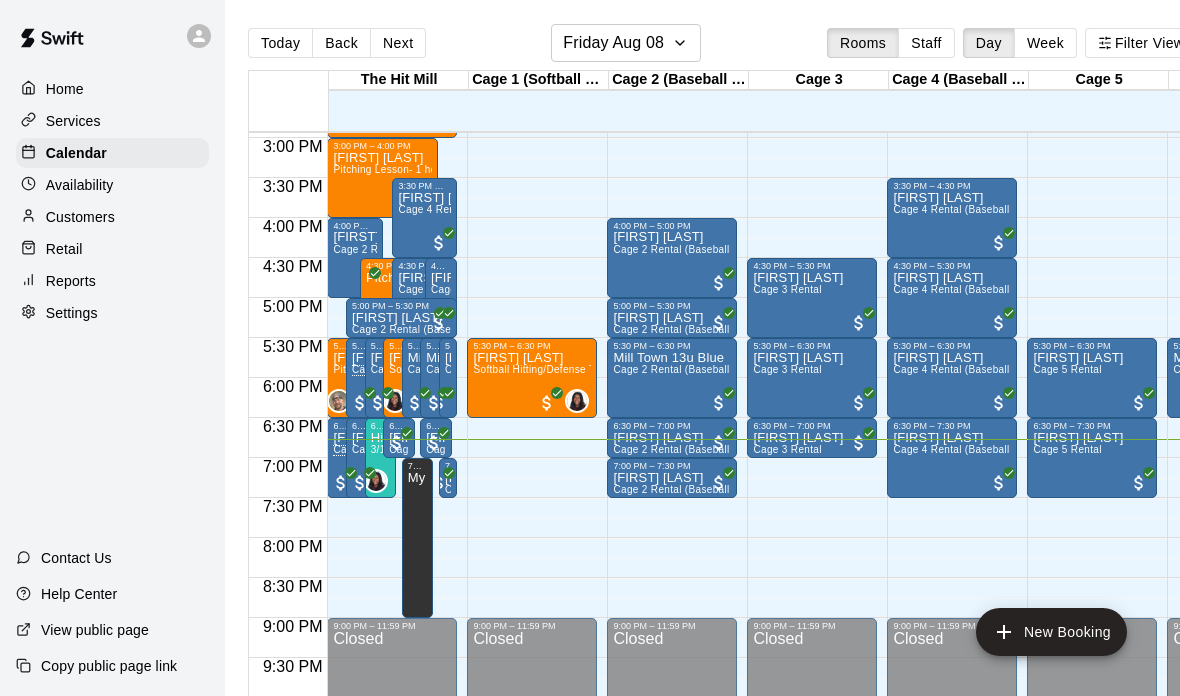 click on "Settings" at bounding box center [72, 313] 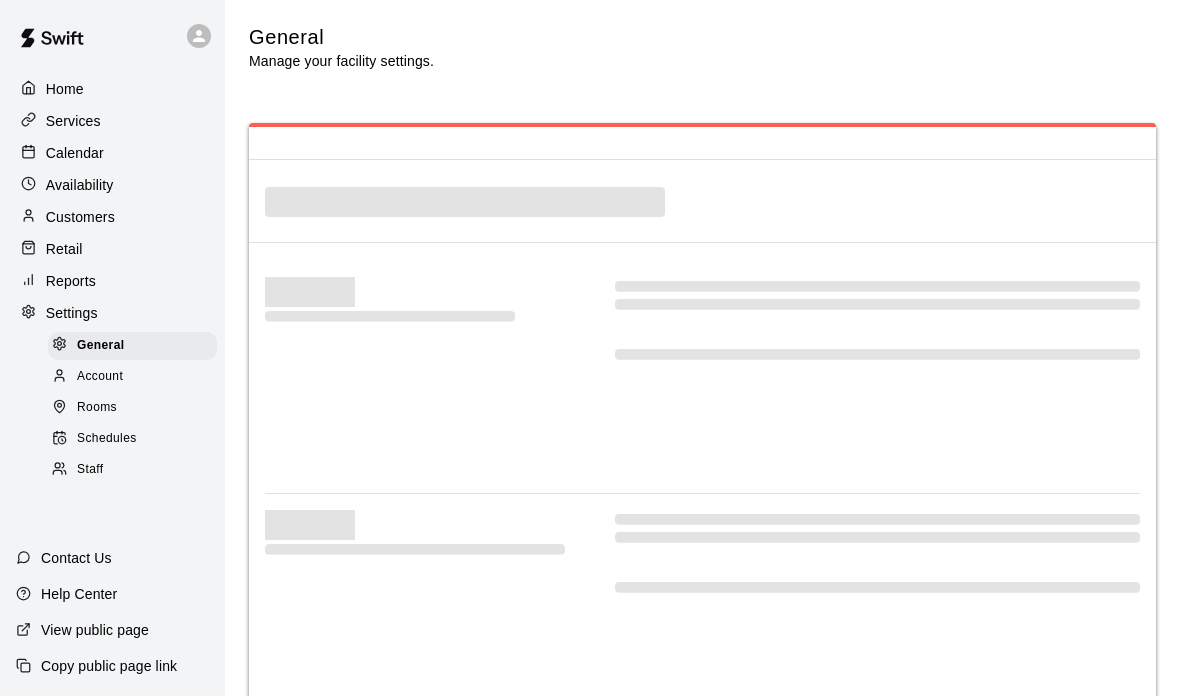 select on "**" 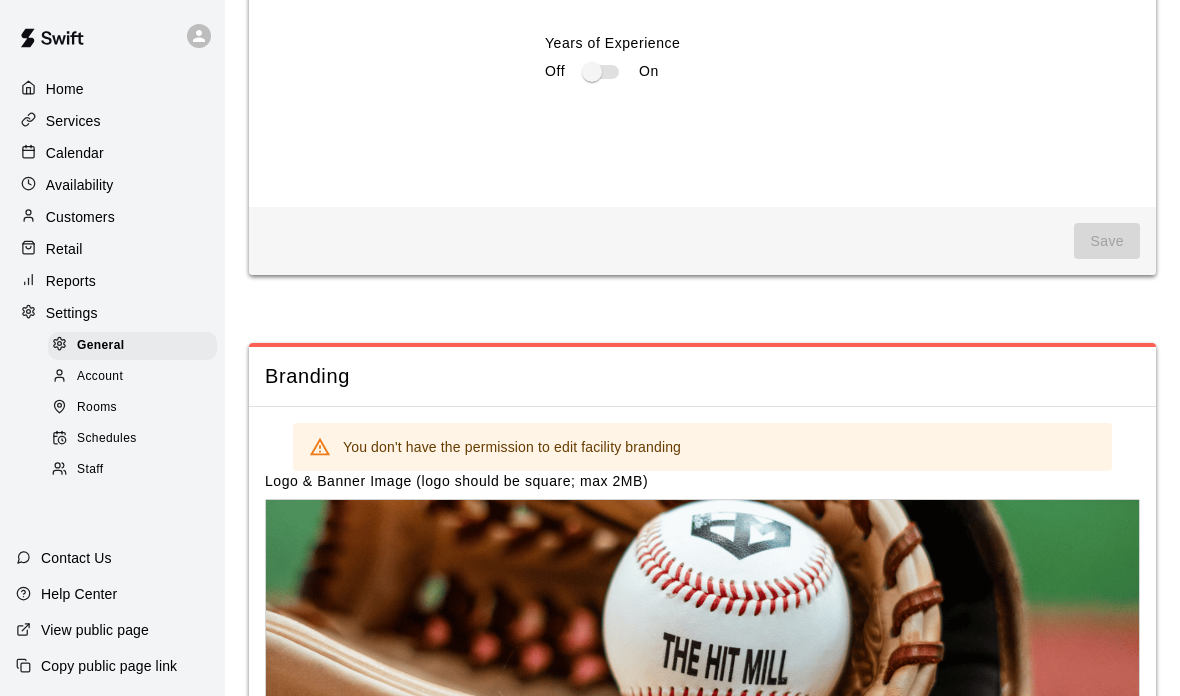 scroll, scrollTop: 4204, scrollLeft: 0, axis: vertical 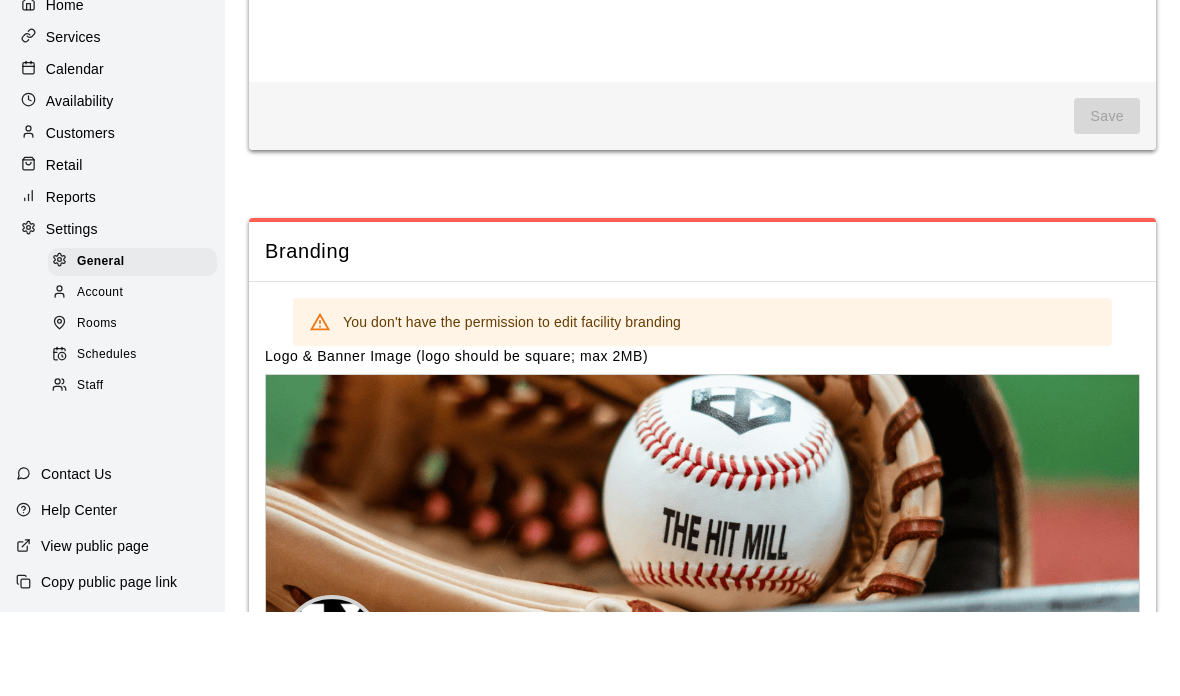 click on "Customers" at bounding box center (80, 217) 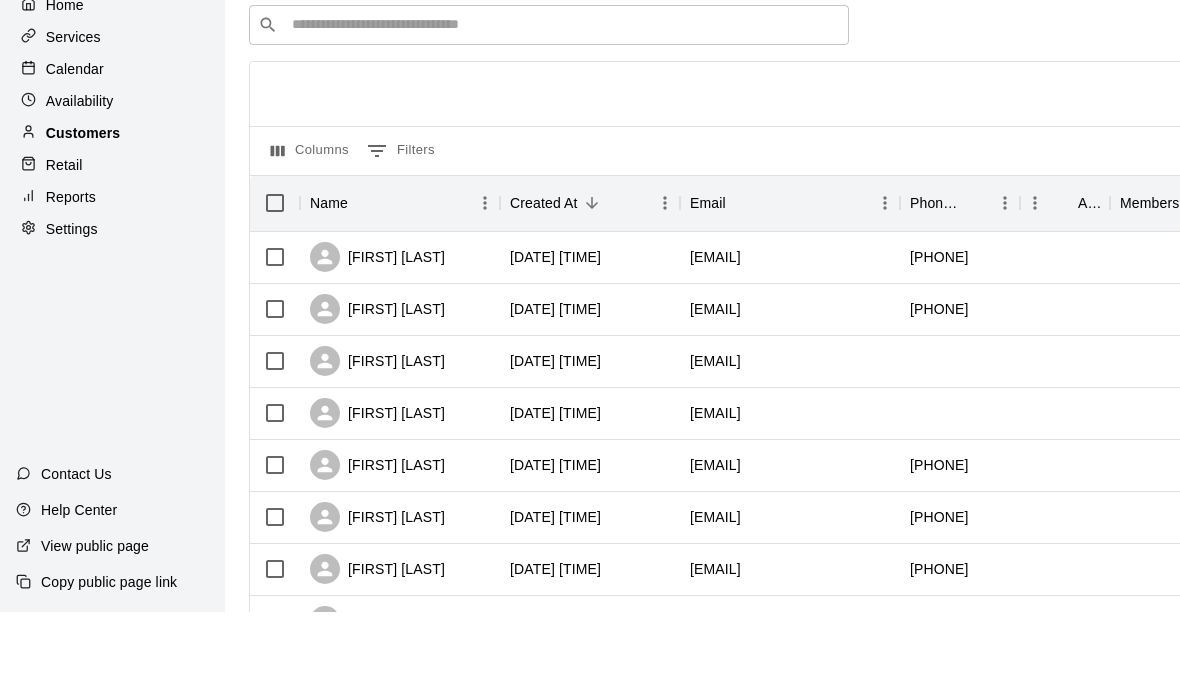 scroll, scrollTop: 84, scrollLeft: 0, axis: vertical 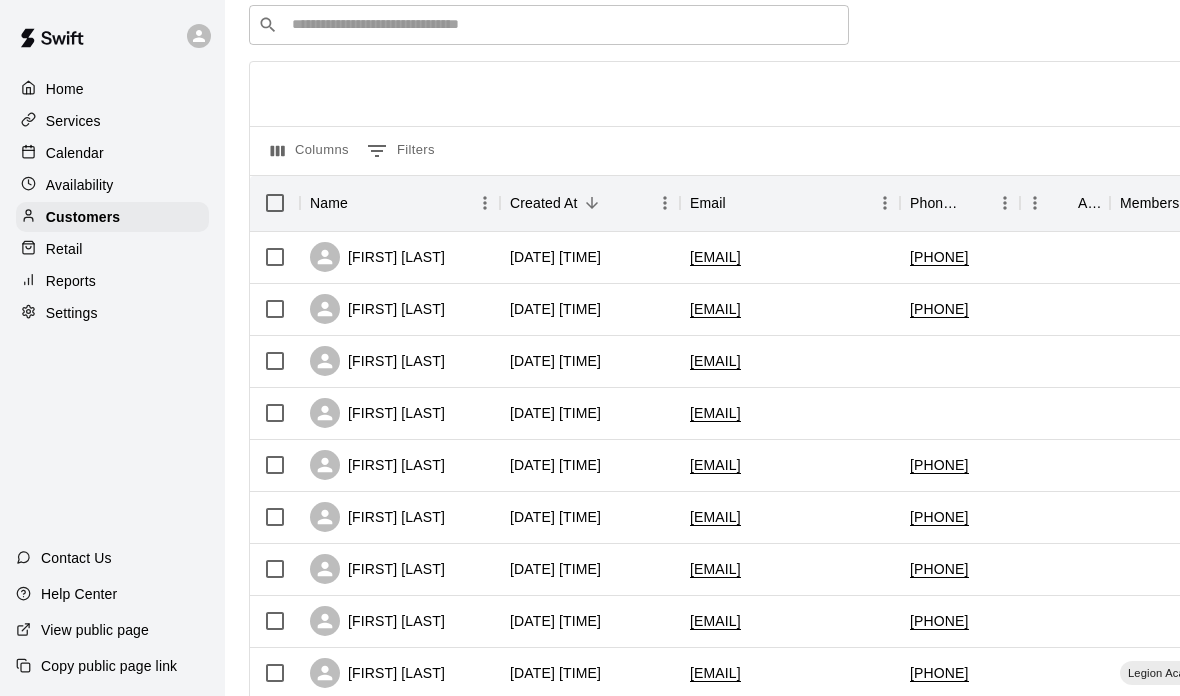 click on "Calendar" at bounding box center [75, 153] 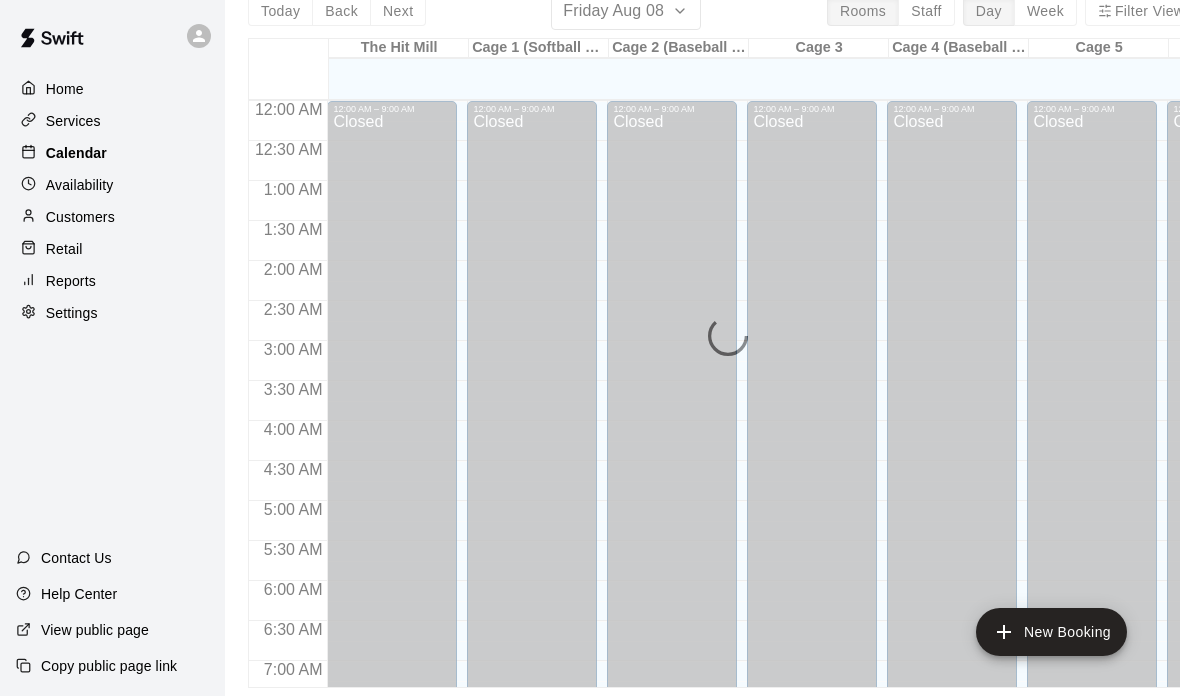 scroll, scrollTop: 0, scrollLeft: 0, axis: both 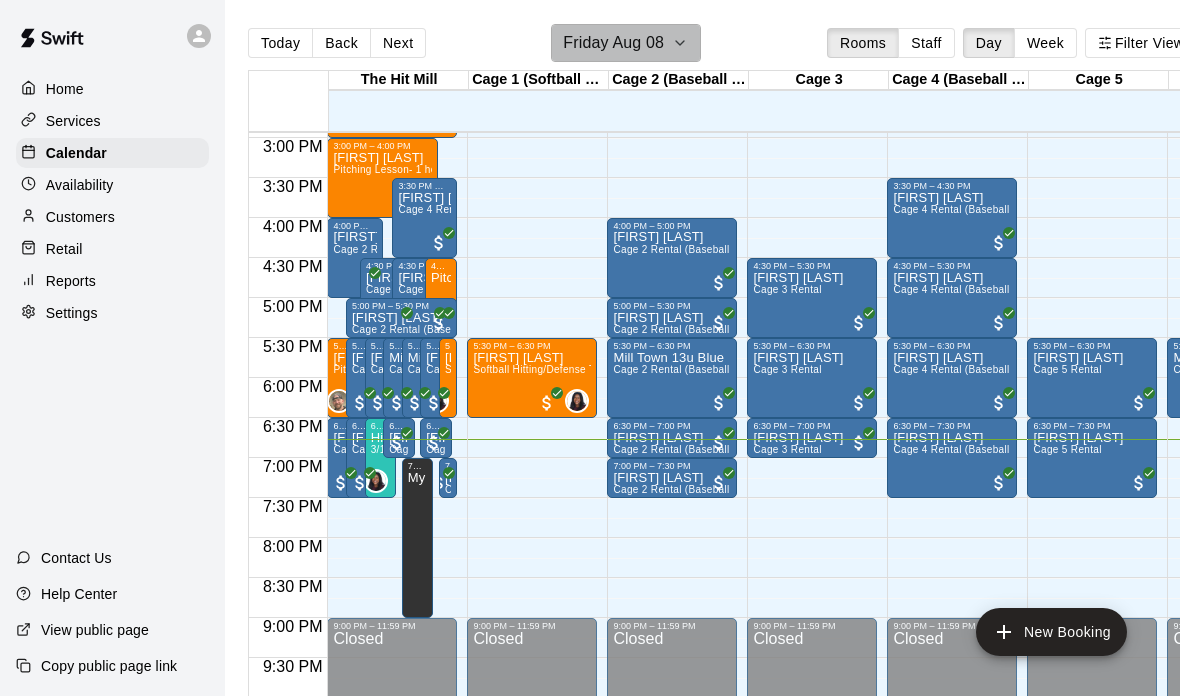 click on "Friday Aug 08" at bounding box center [613, 43] 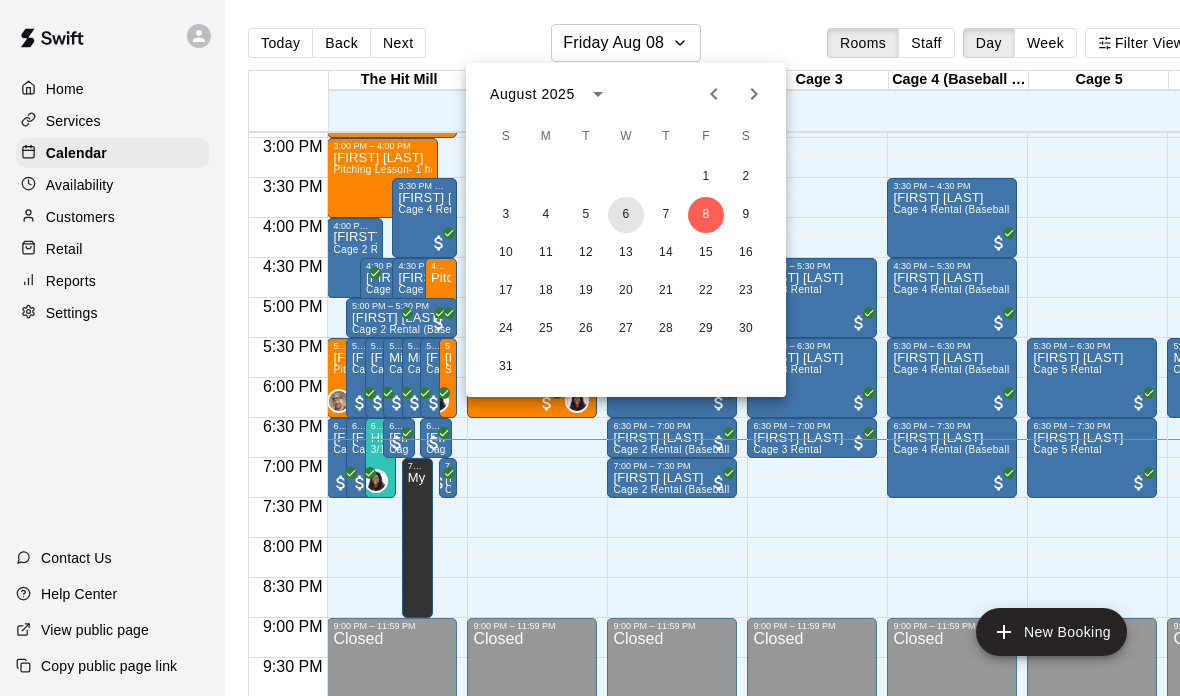 click on "6" at bounding box center (626, 215) 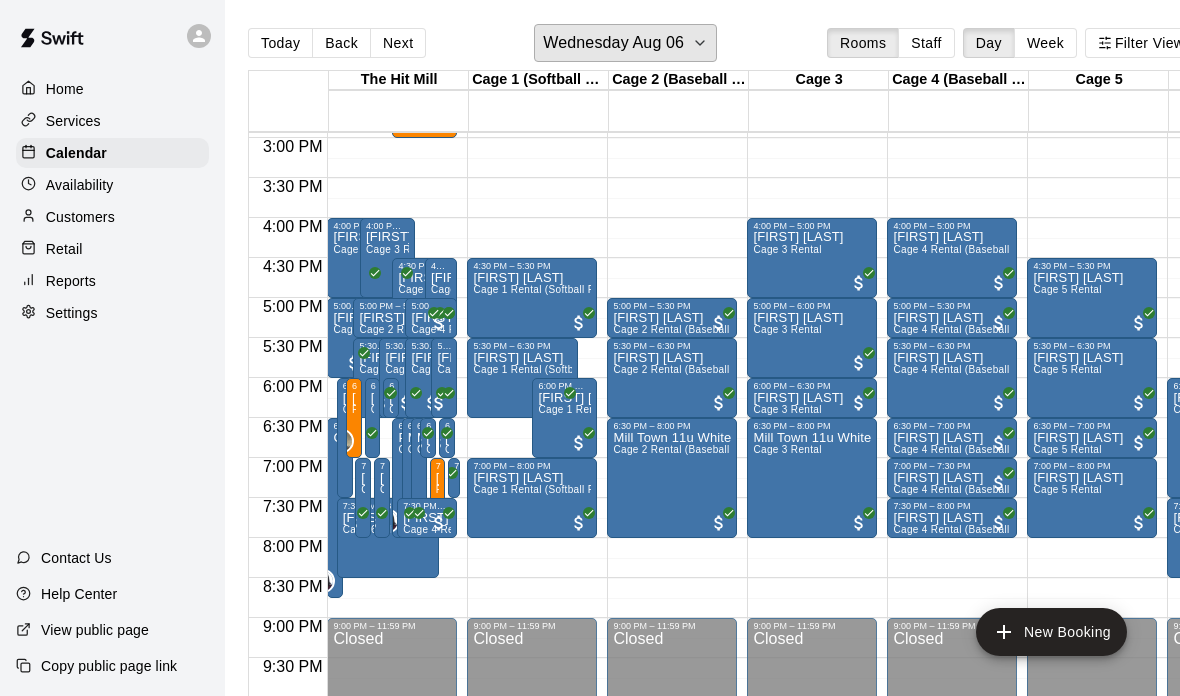 scroll, scrollTop: 1190, scrollLeft: 66, axis: both 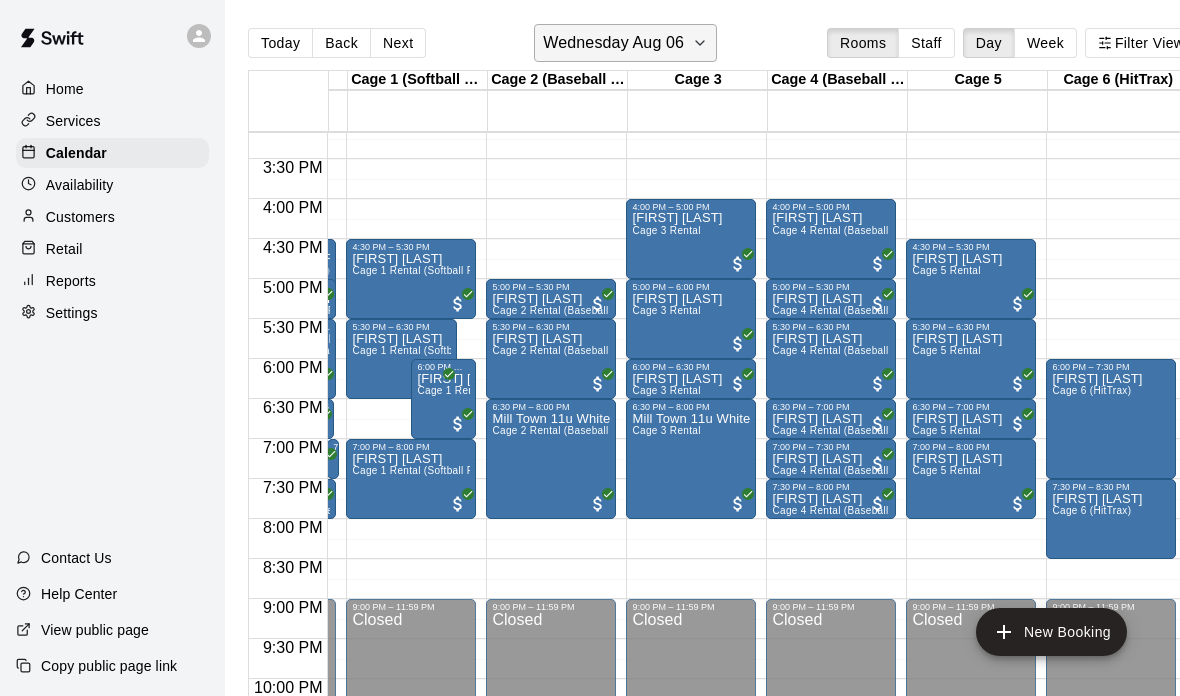 click on "Wednesday Aug 06" at bounding box center (613, 43) 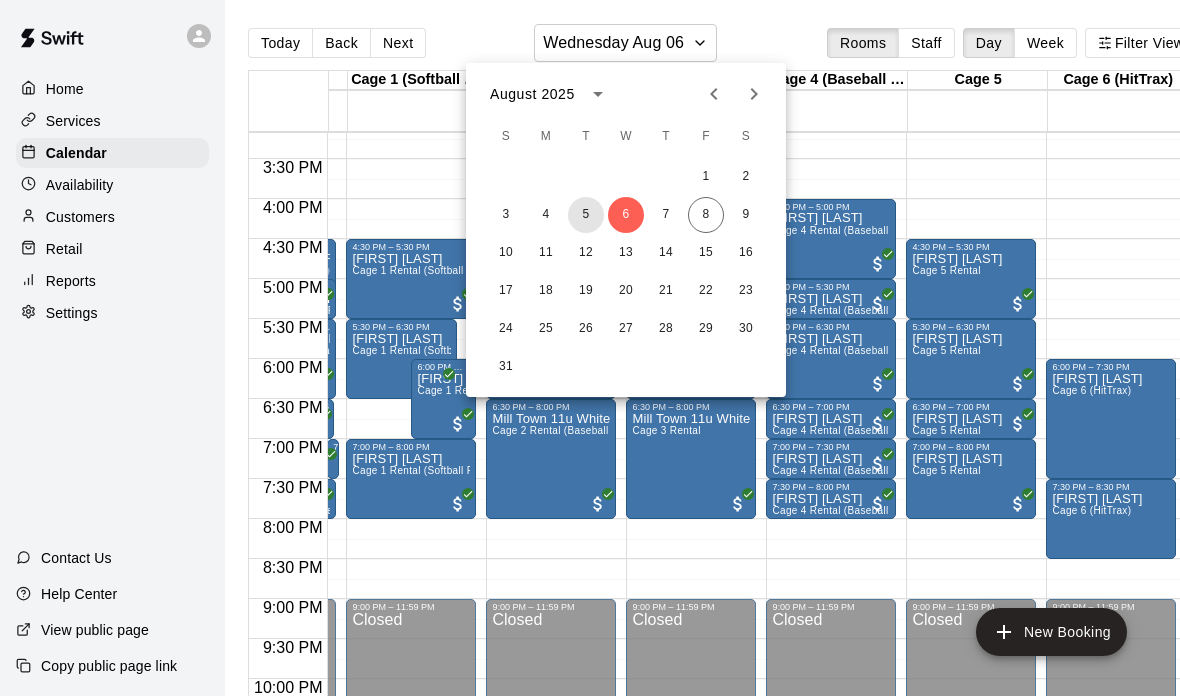 click on "5" at bounding box center (586, 215) 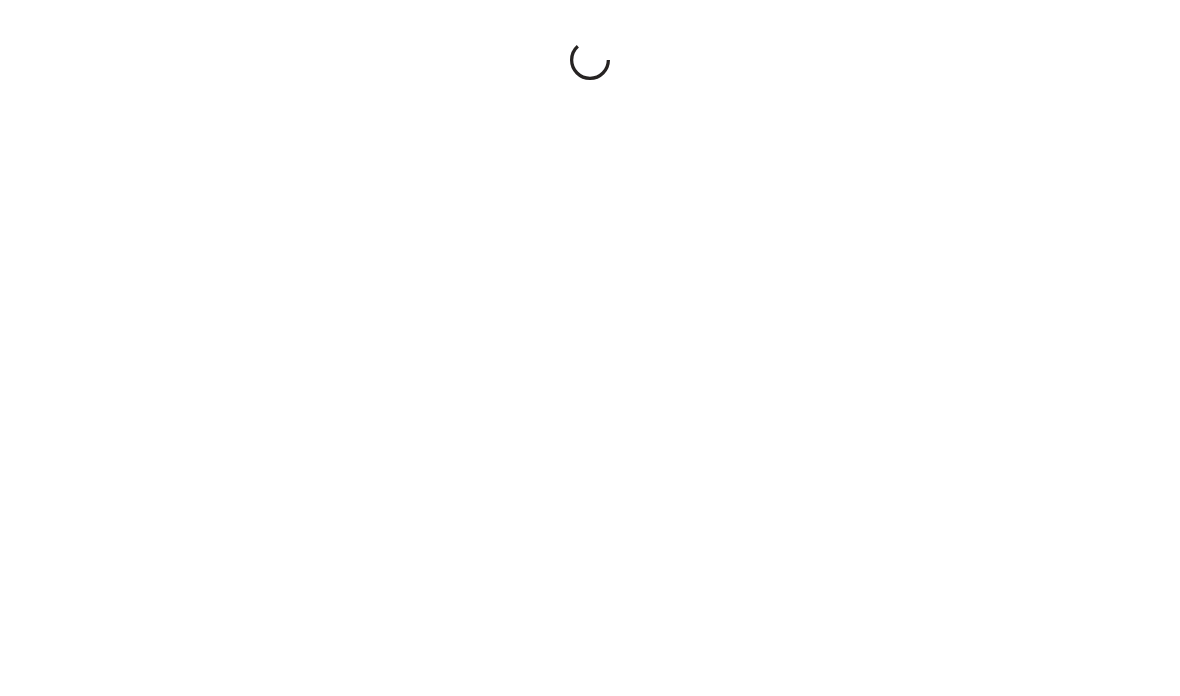 scroll, scrollTop: 0, scrollLeft: 0, axis: both 